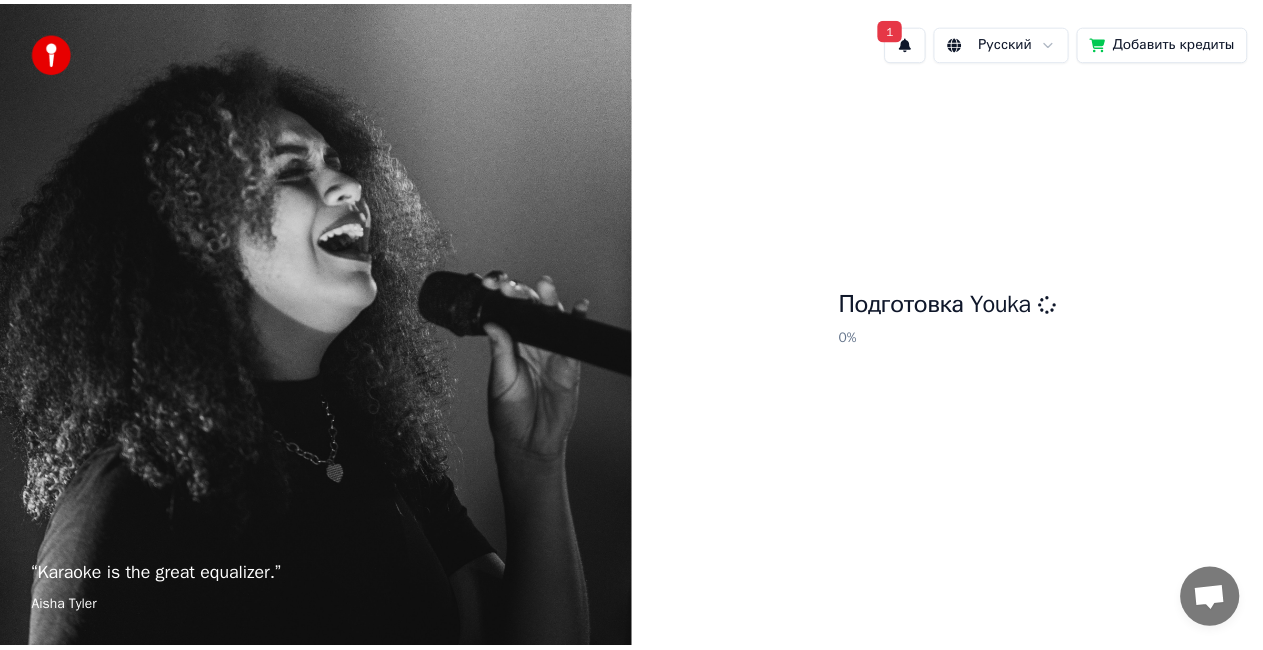 scroll, scrollTop: 0, scrollLeft: 0, axis: both 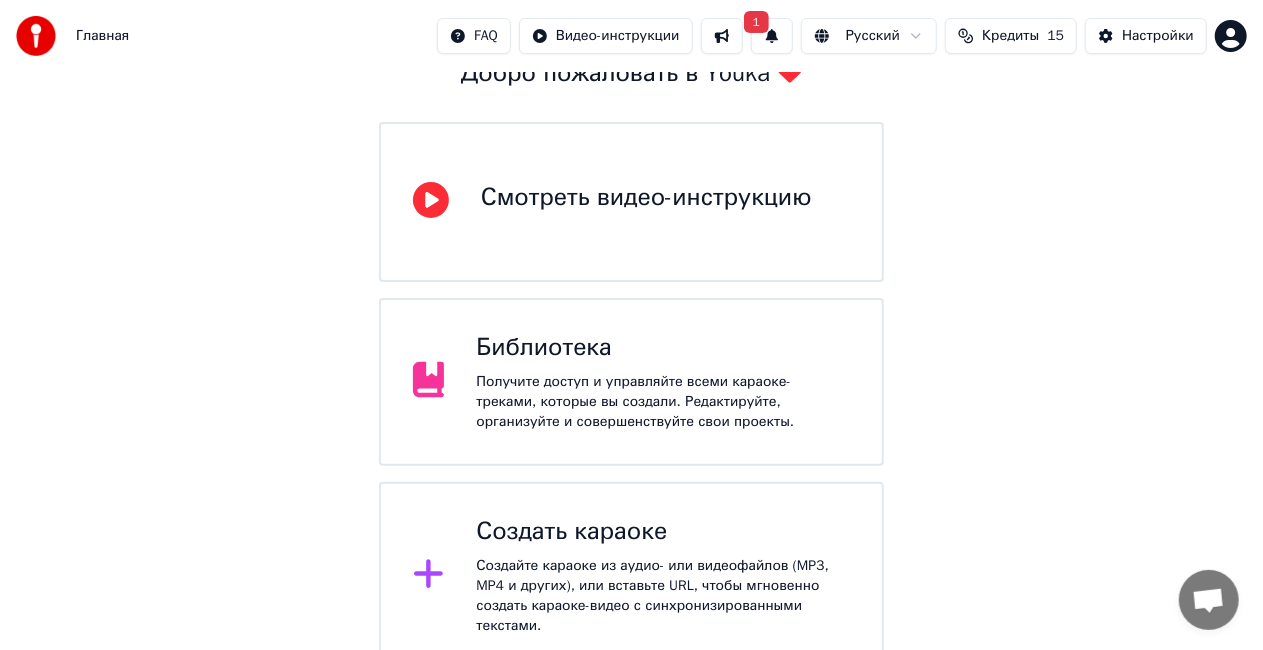 click at bounding box center [437, 576] 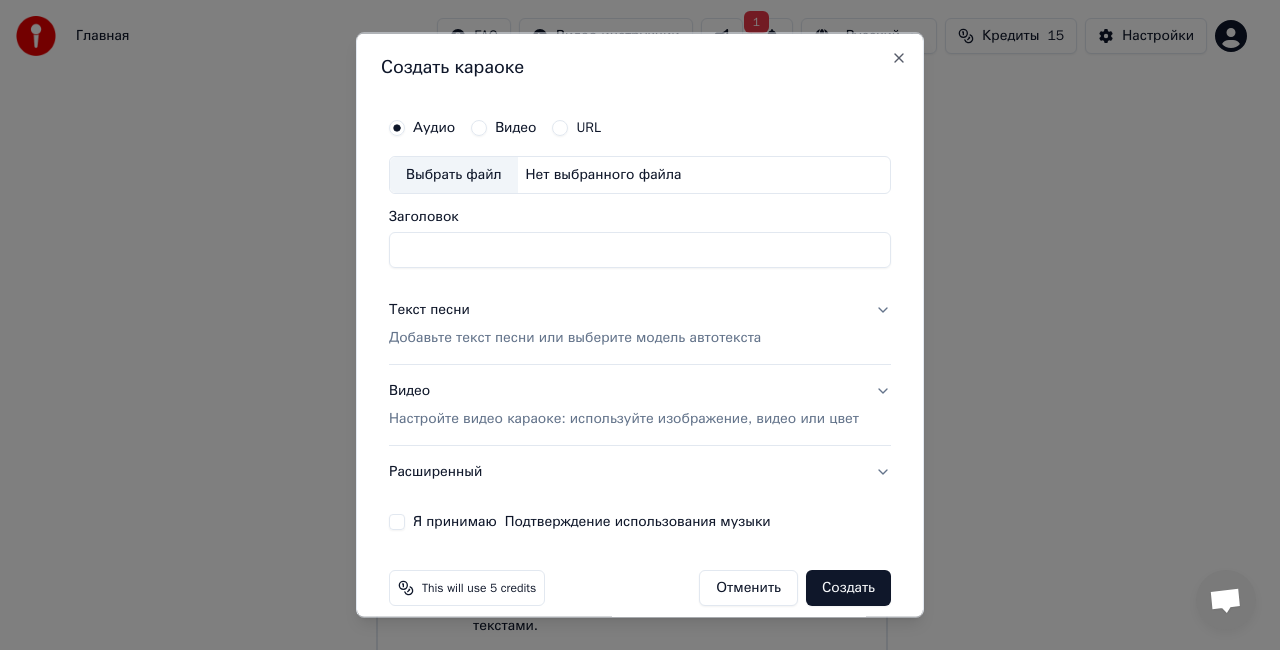 click on "Выбрать файл" at bounding box center [454, 175] 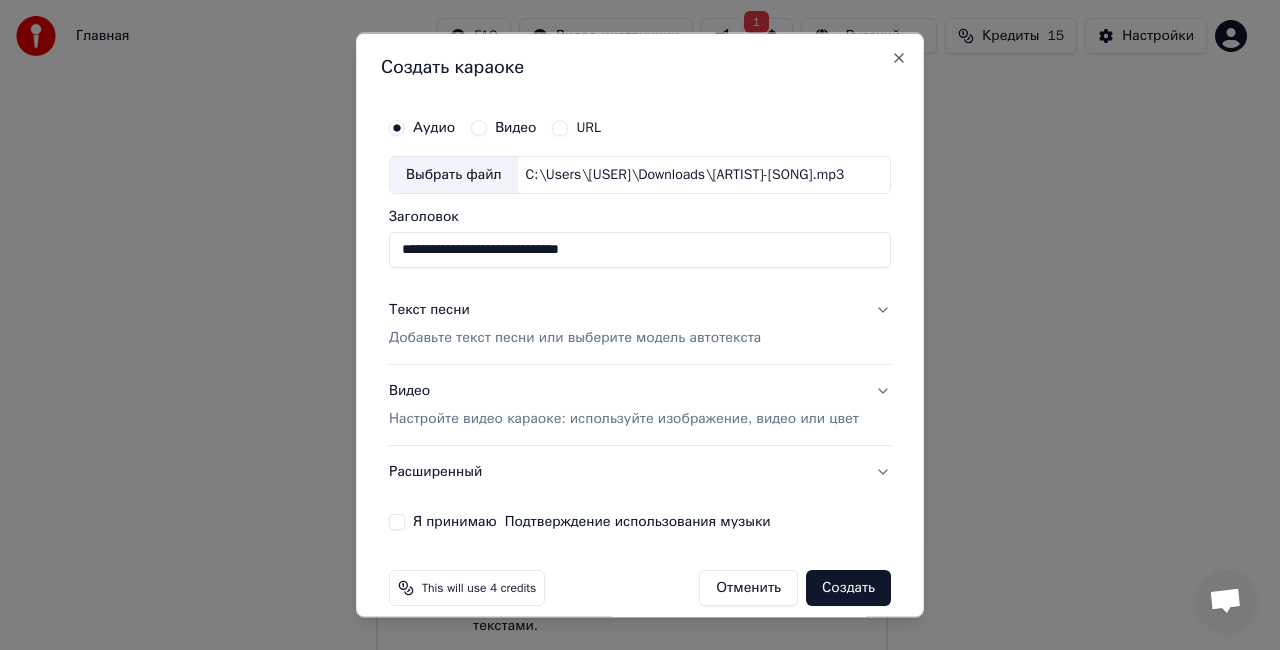 type on "**********" 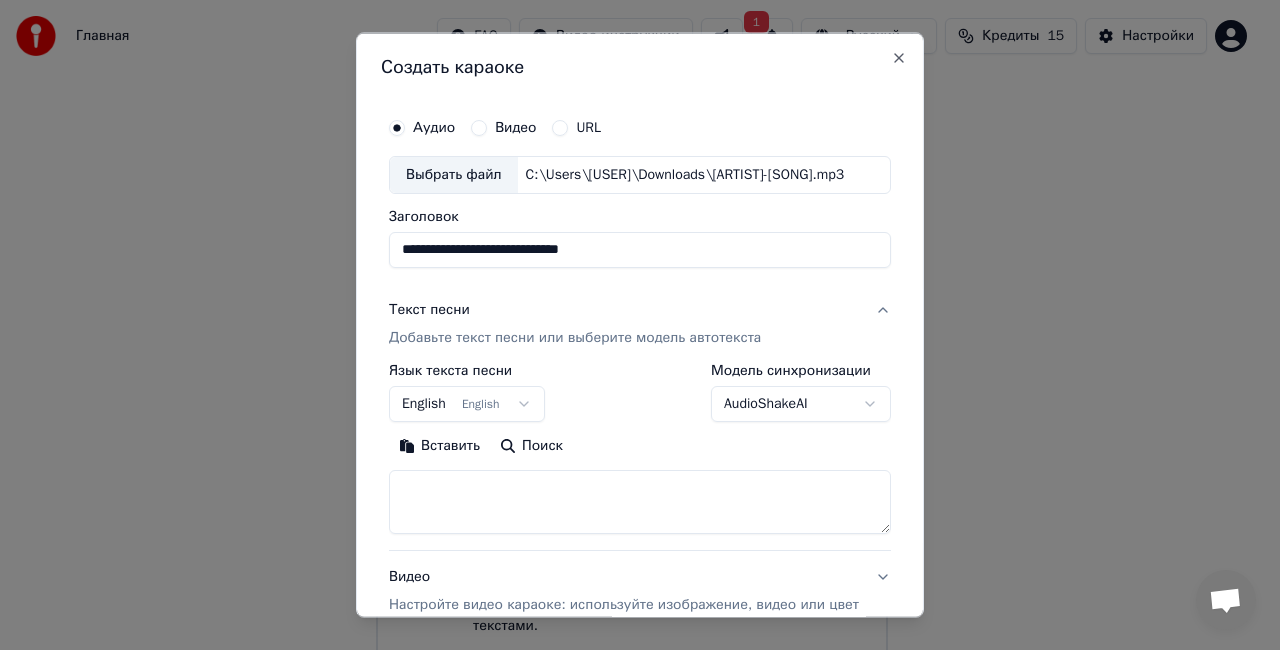 click at bounding box center [640, 501] 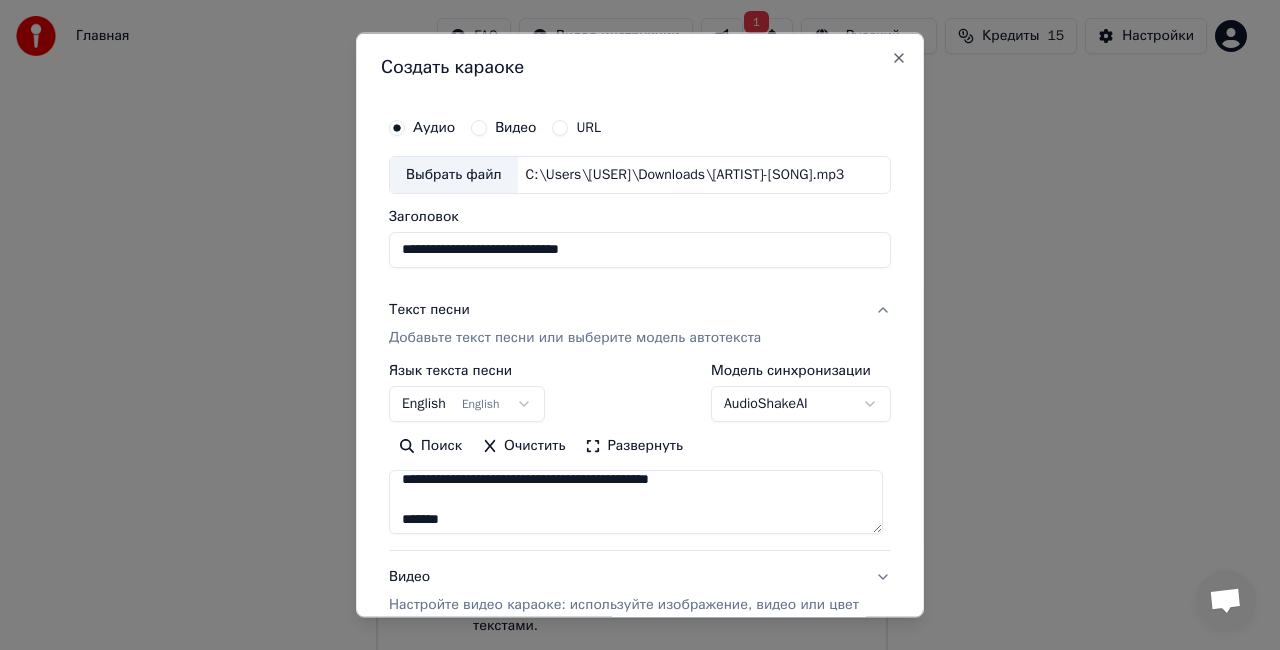 scroll, scrollTop: 200, scrollLeft: 0, axis: vertical 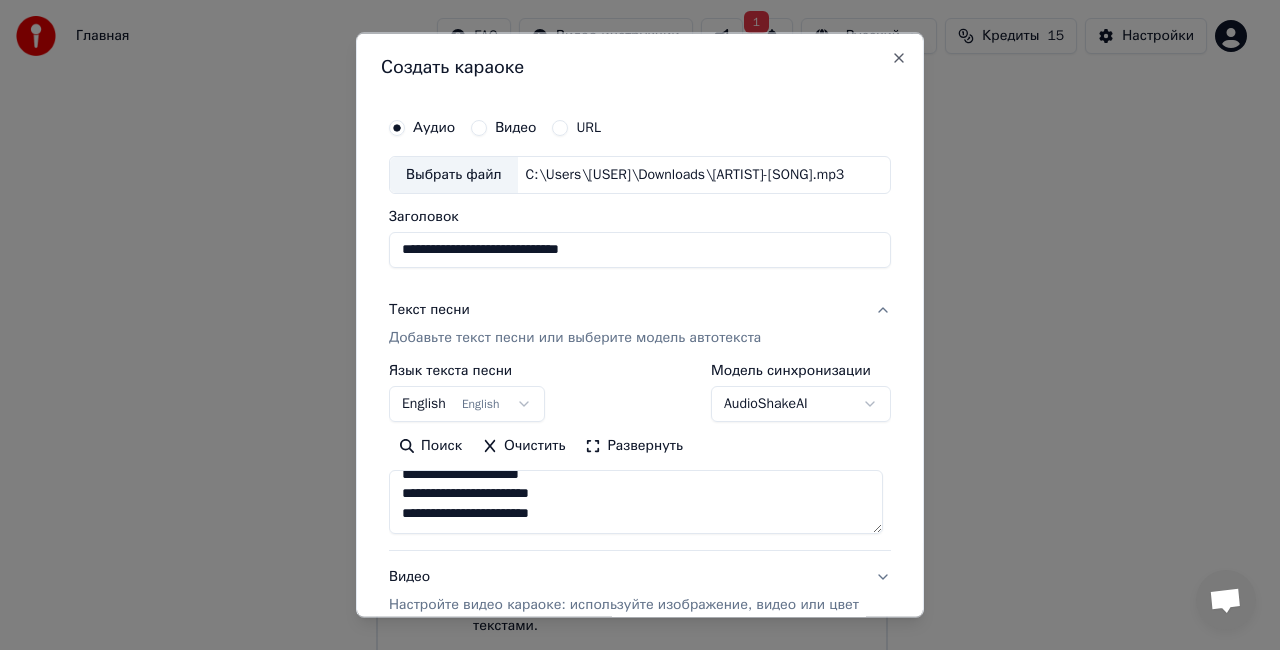 drag, startPoint x: 470, startPoint y: 492, endPoint x: 418, endPoint y: 480, distance: 53.366657 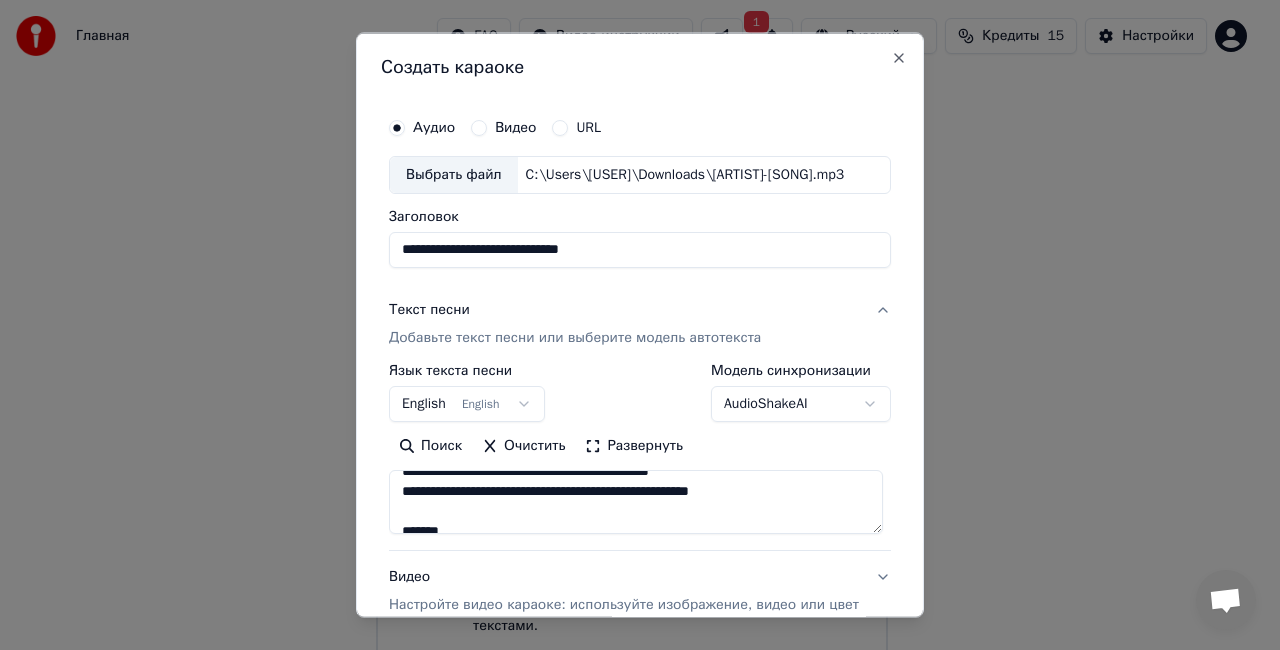 scroll, scrollTop: 537, scrollLeft: 0, axis: vertical 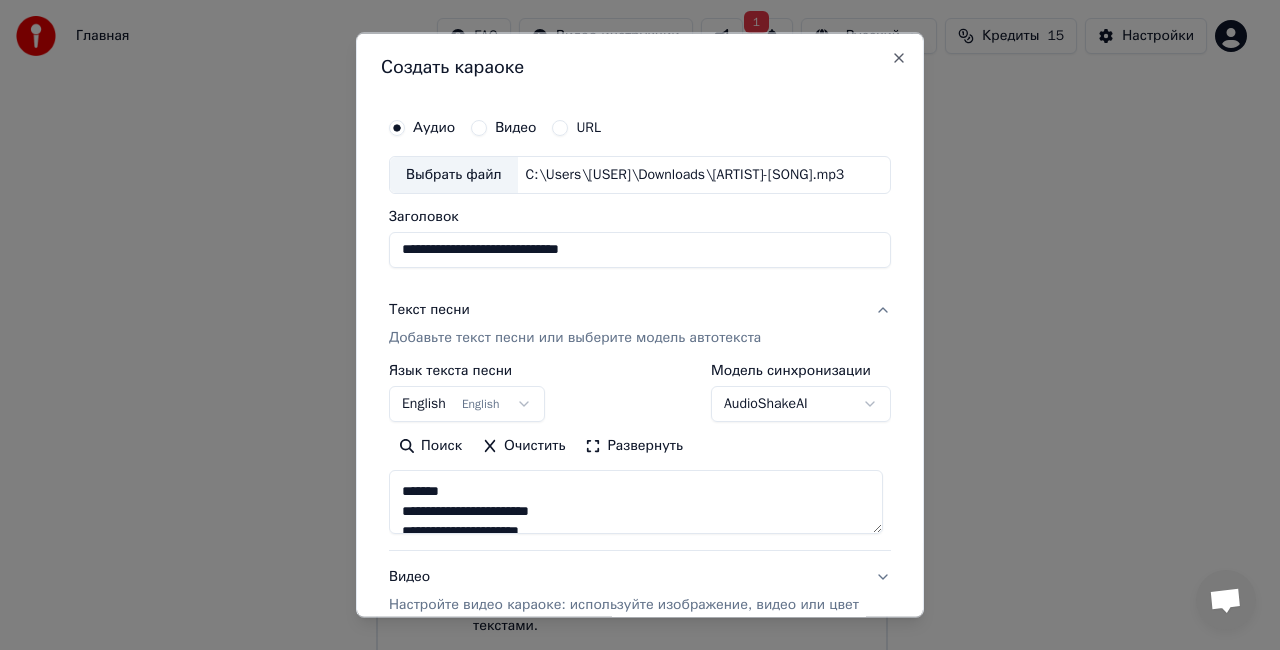 click on "**********" at bounding box center (636, 501) 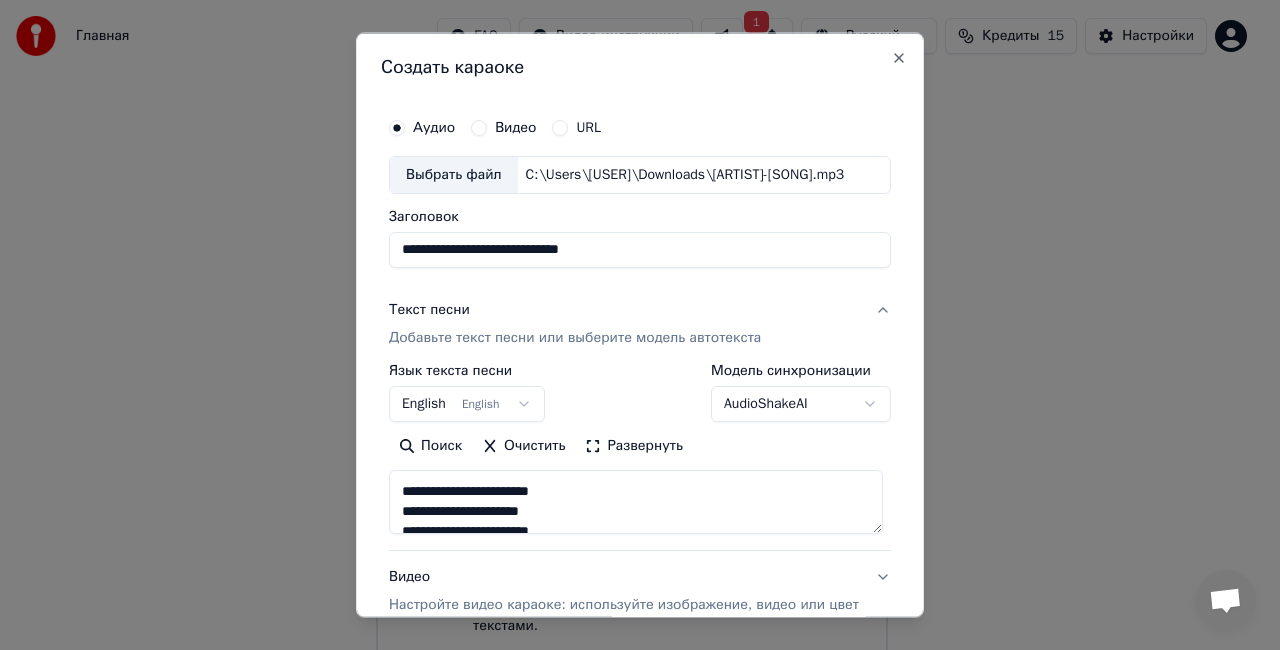 scroll, scrollTop: 527, scrollLeft: 0, axis: vertical 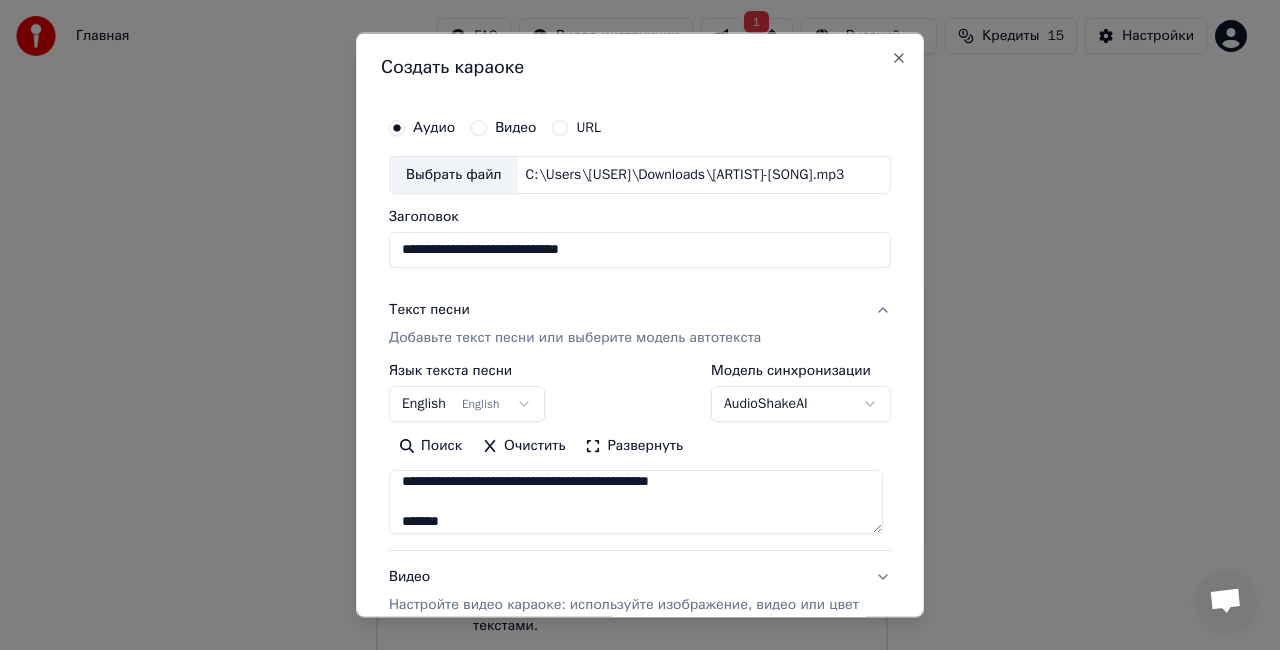click on "**********" at bounding box center (636, 501) 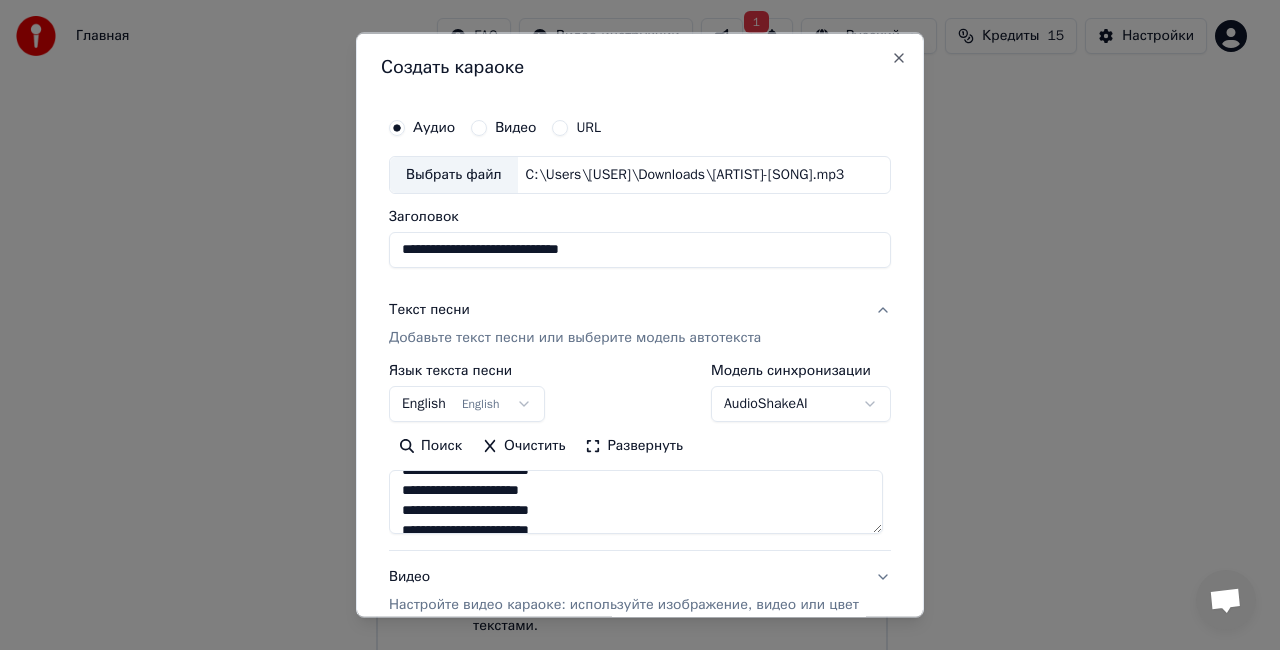 scroll, scrollTop: 593, scrollLeft: 0, axis: vertical 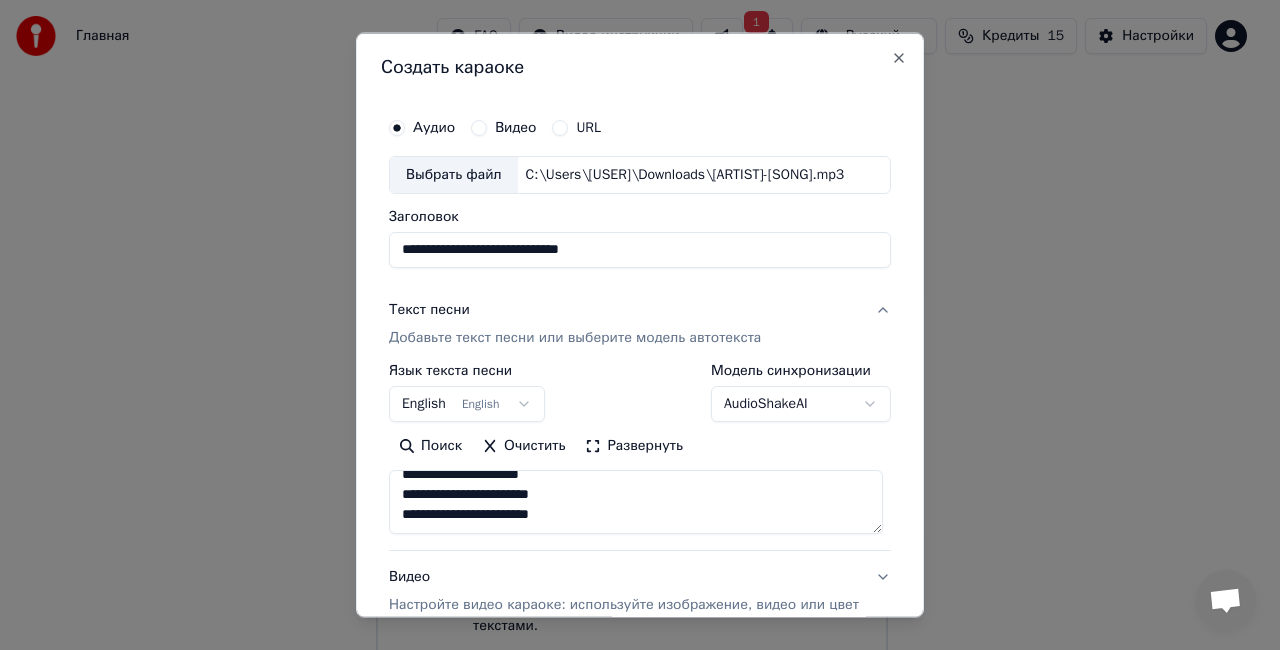 click on "**********" at bounding box center [636, 501] 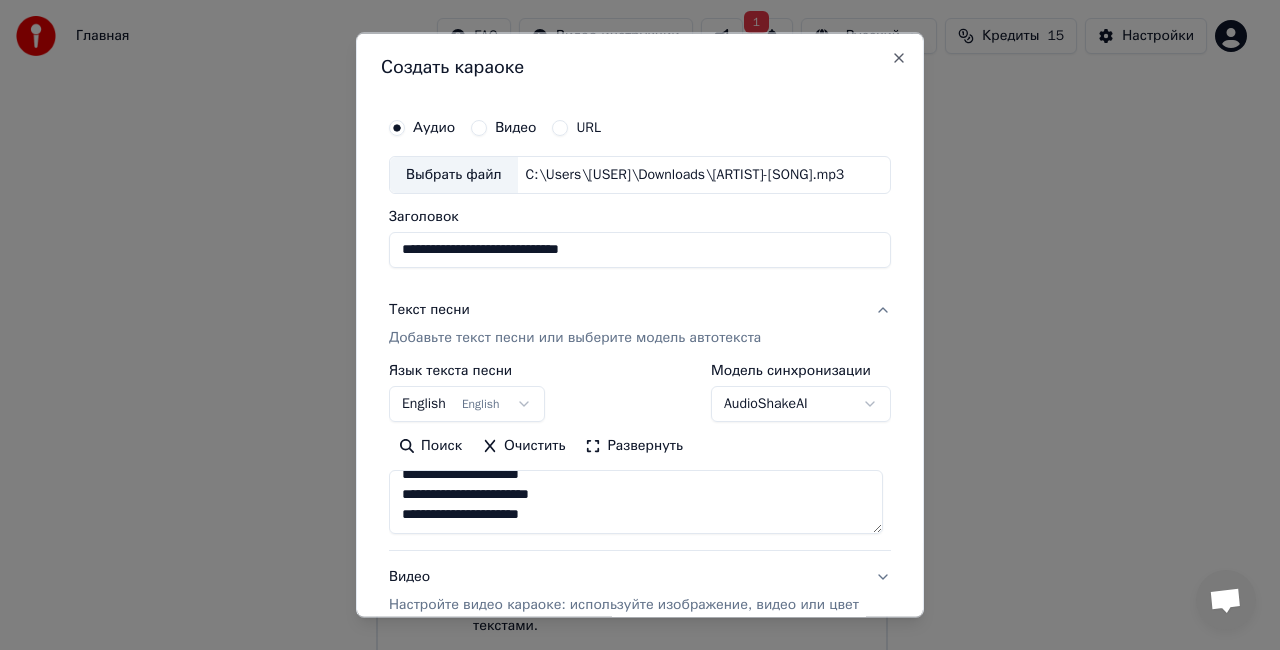 scroll, scrollTop: 553, scrollLeft: 0, axis: vertical 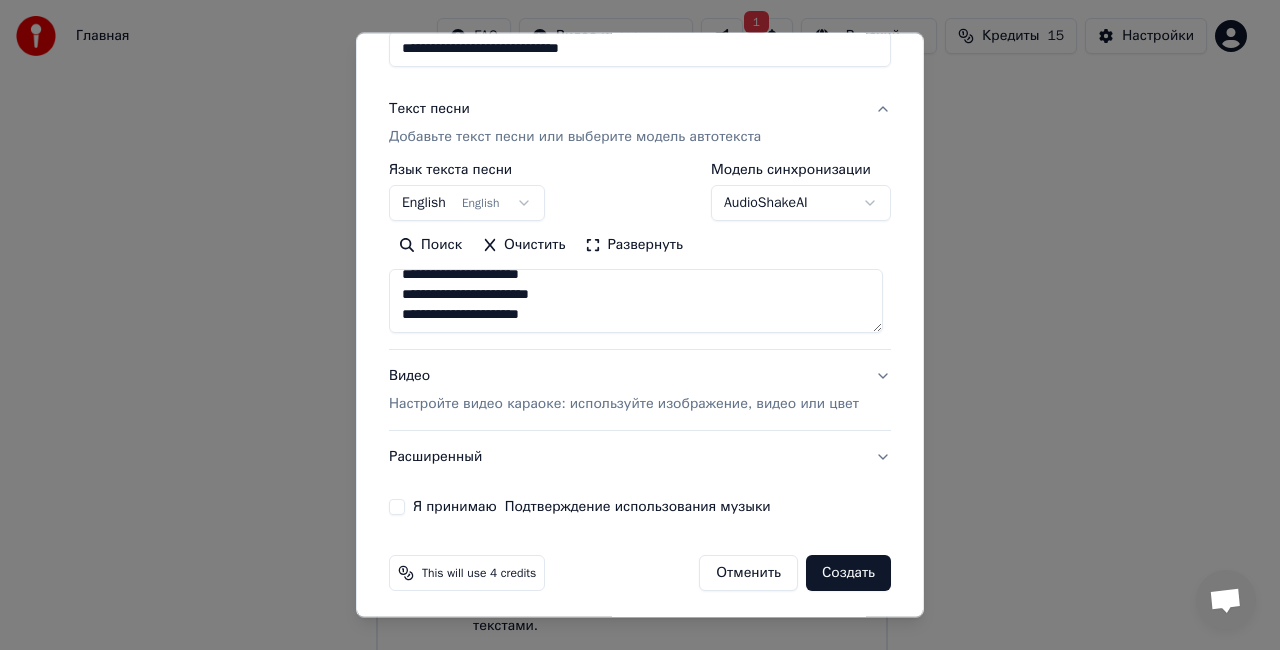 type on "**********" 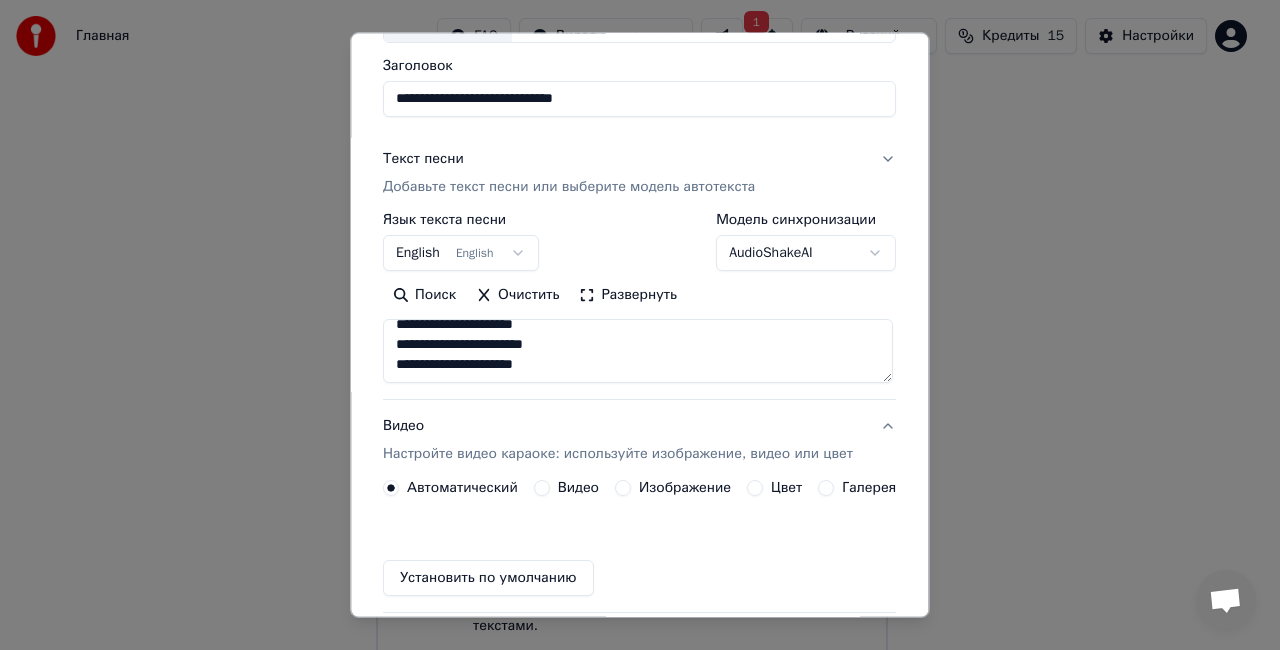 scroll, scrollTop: 150, scrollLeft: 0, axis: vertical 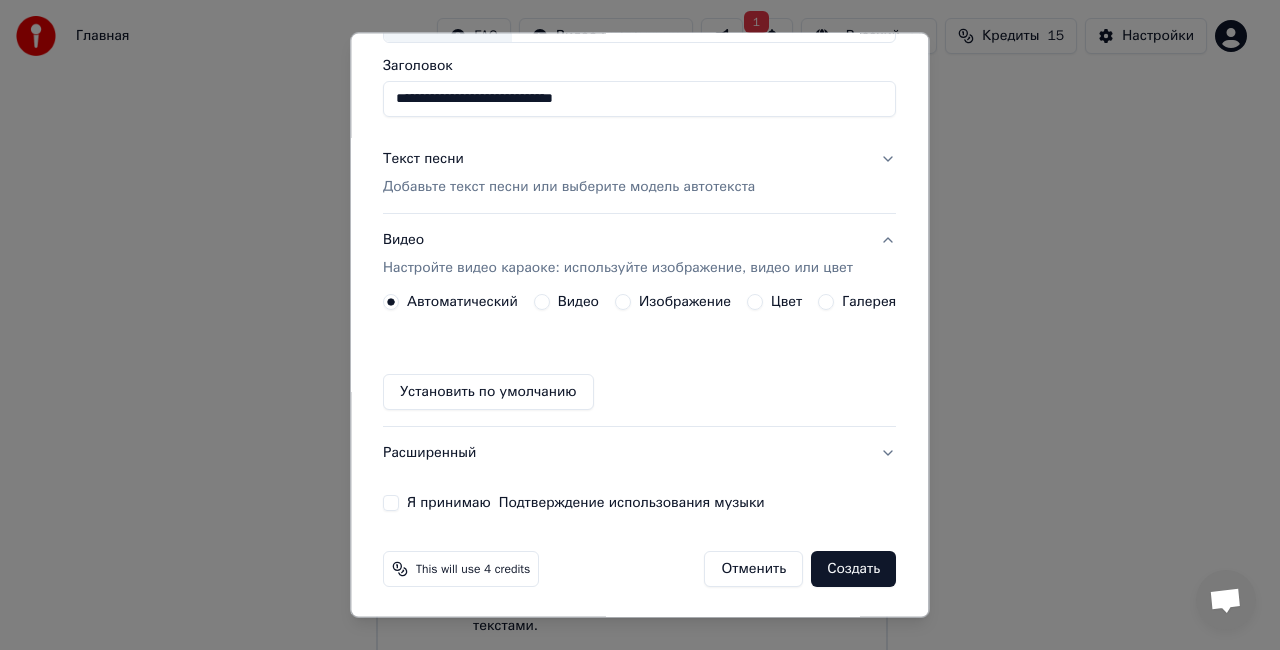 click on "Галерея" at bounding box center (870, 302) 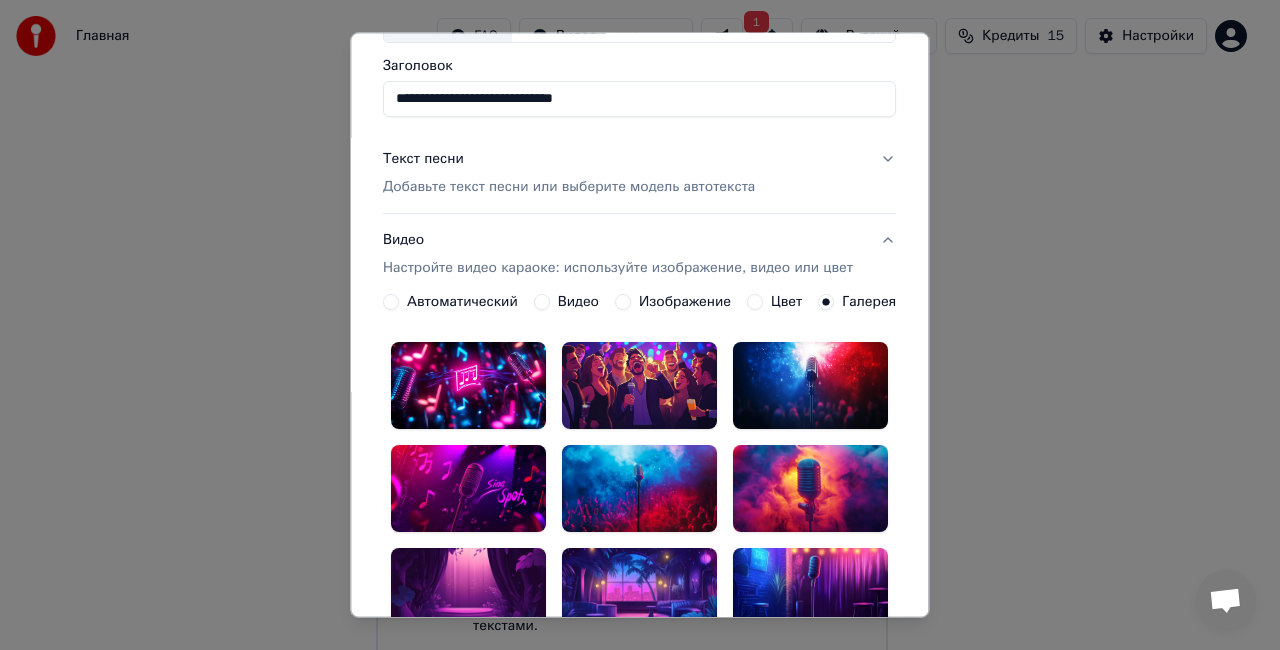 click at bounding box center [811, 385] 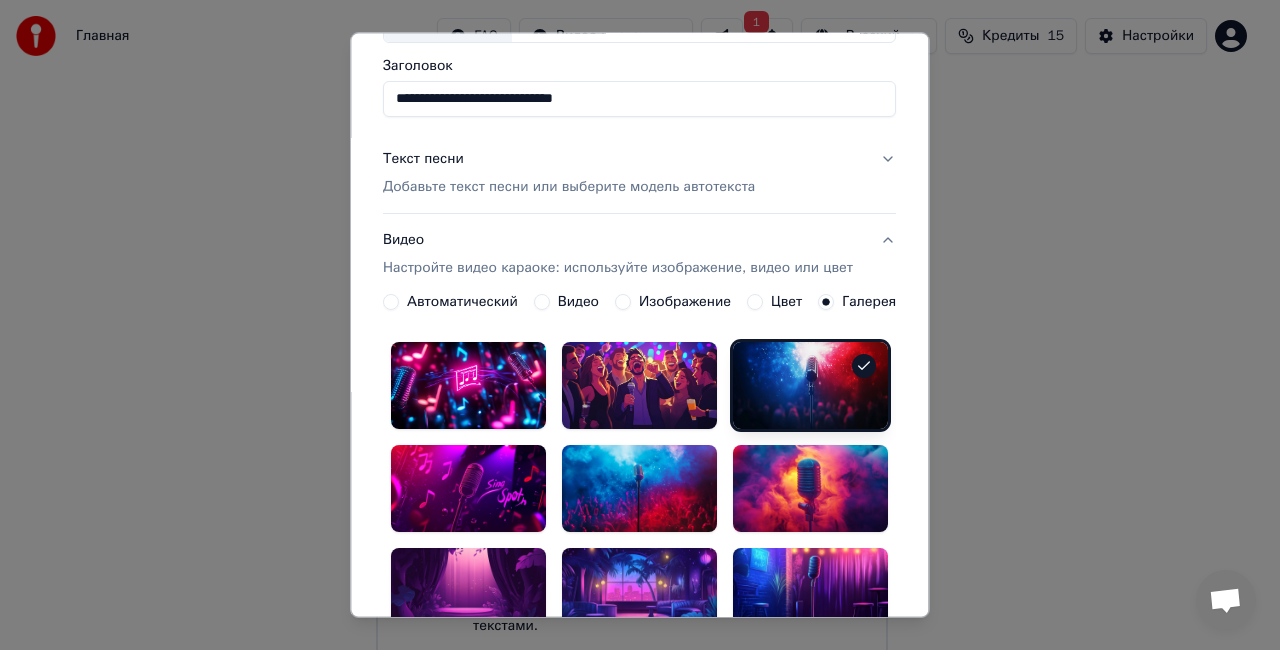 click at bounding box center (811, 489) 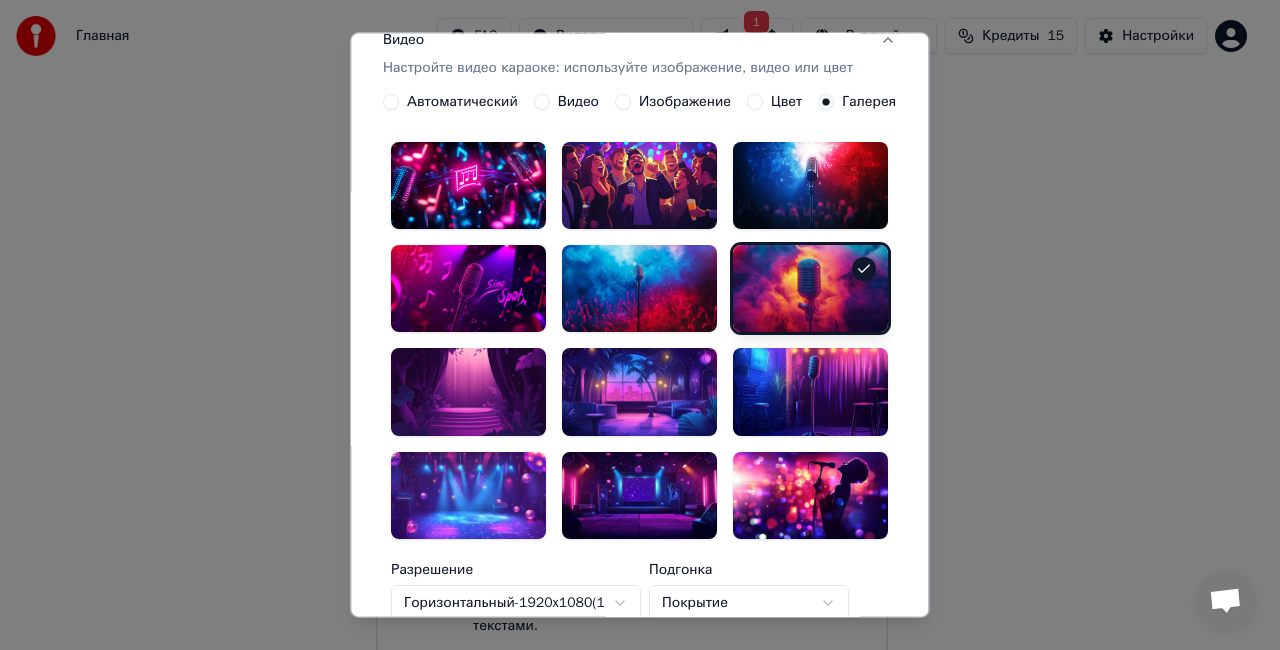 scroll, scrollTop: 450, scrollLeft: 0, axis: vertical 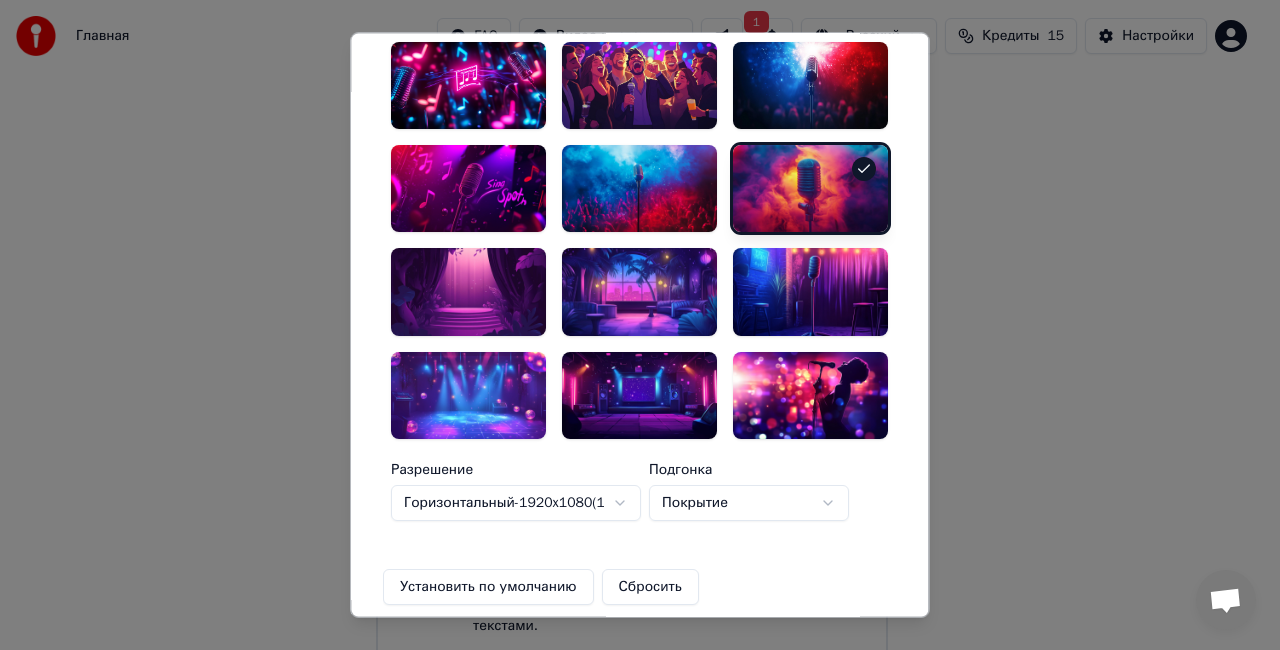 click on "Горизонтальный  -  1920 x 1080  ( 16 : 9 )" at bounding box center (516, 503) 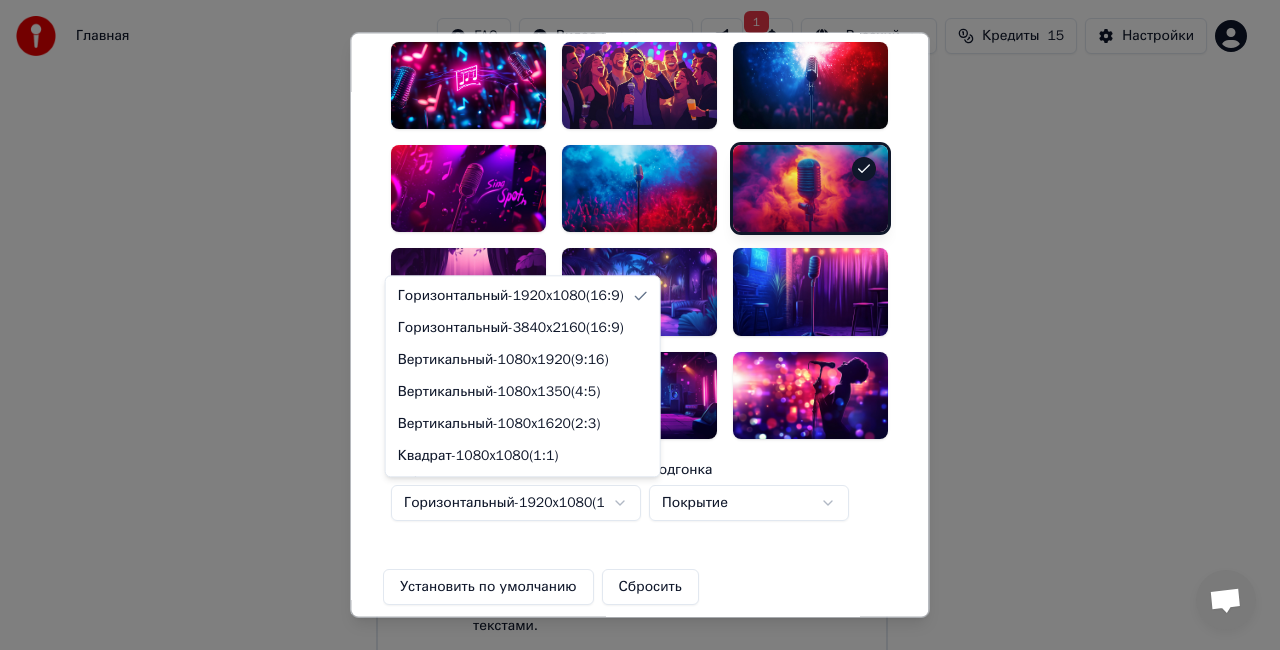 click on "**********" at bounding box center (631, 268) 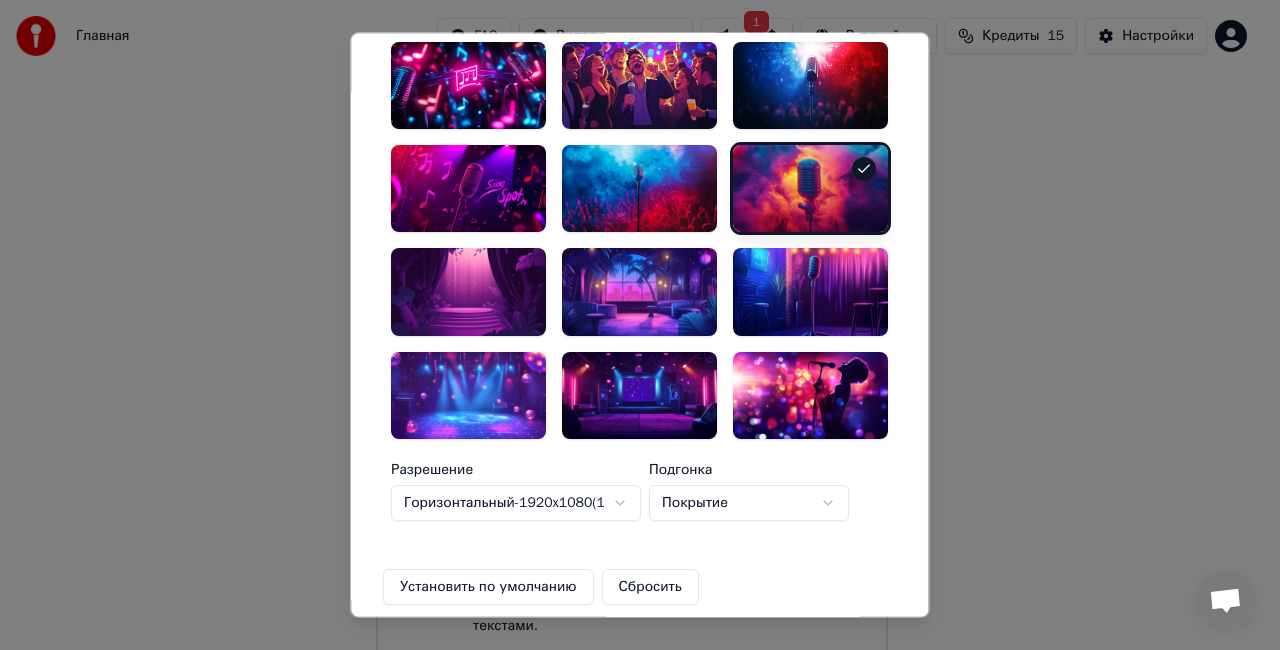 click on "**********" at bounding box center [631, 268] 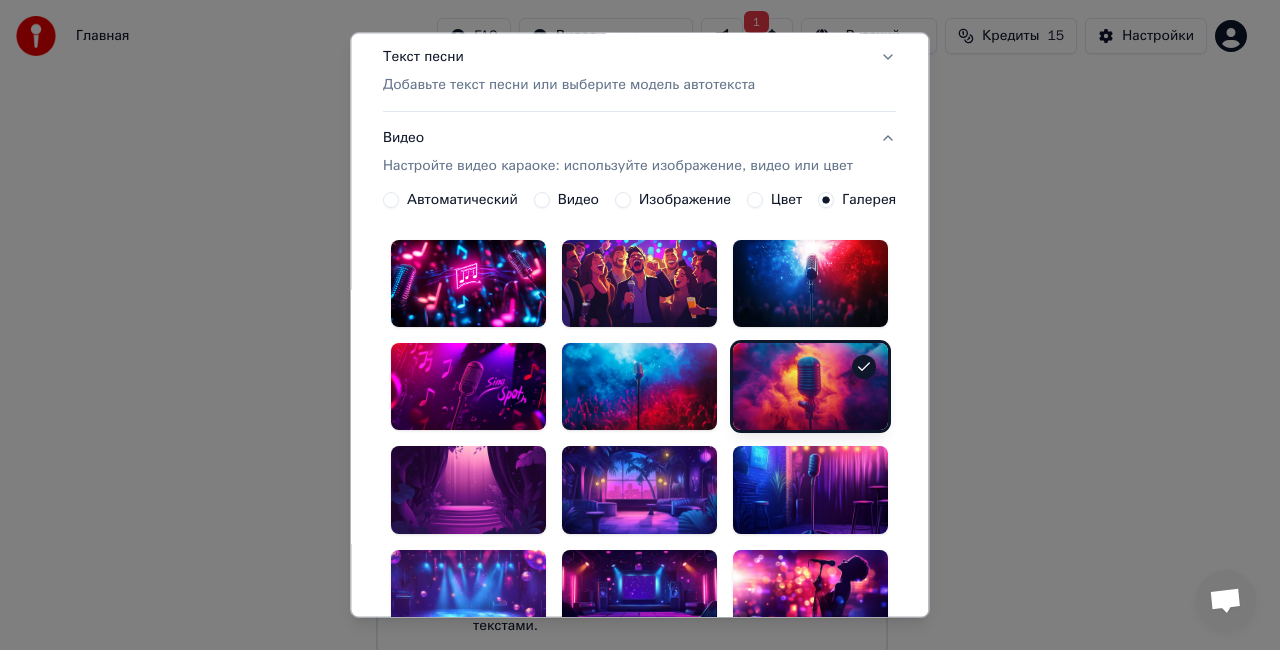 scroll, scrollTop: 250, scrollLeft: 0, axis: vertical 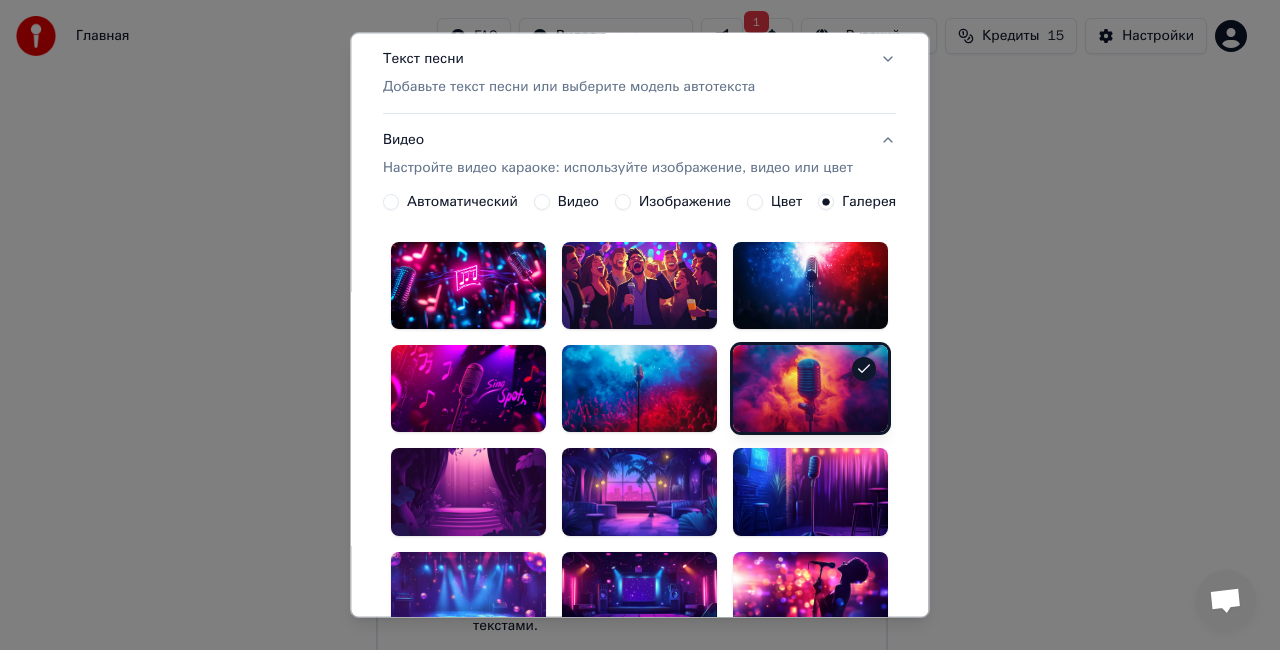 click at bounding box center [811, 492] 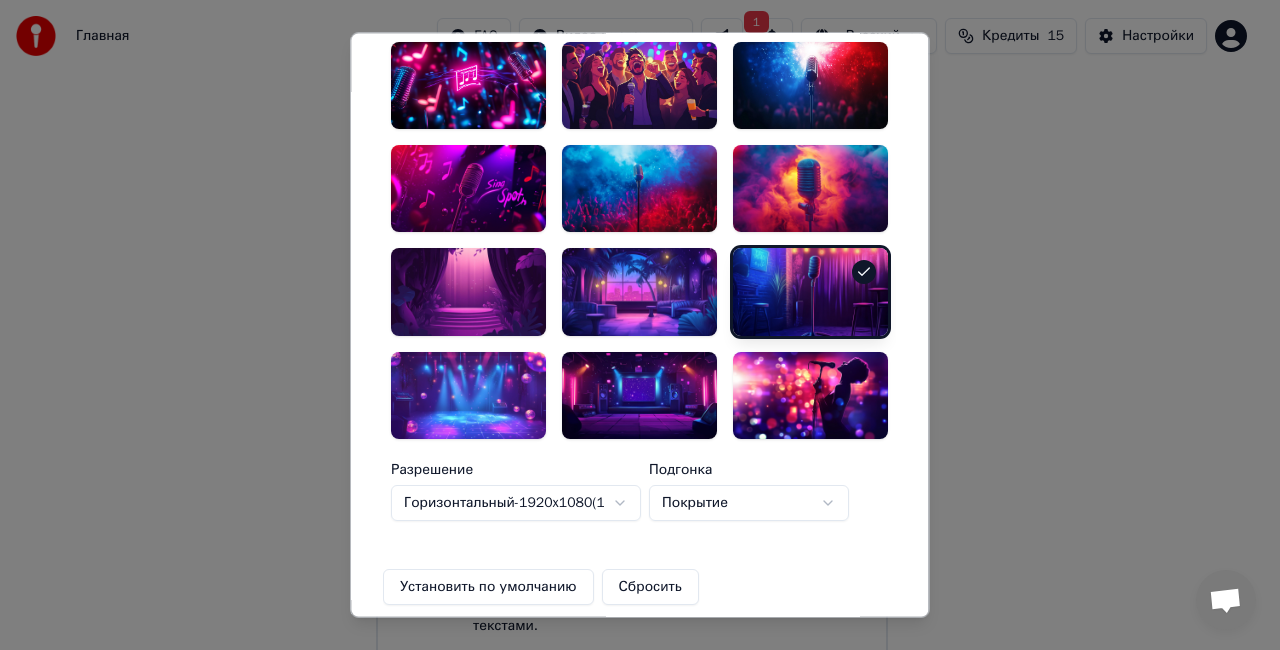 scroll, scrollTop: 642, scrollLeft: 0, axis: vertical 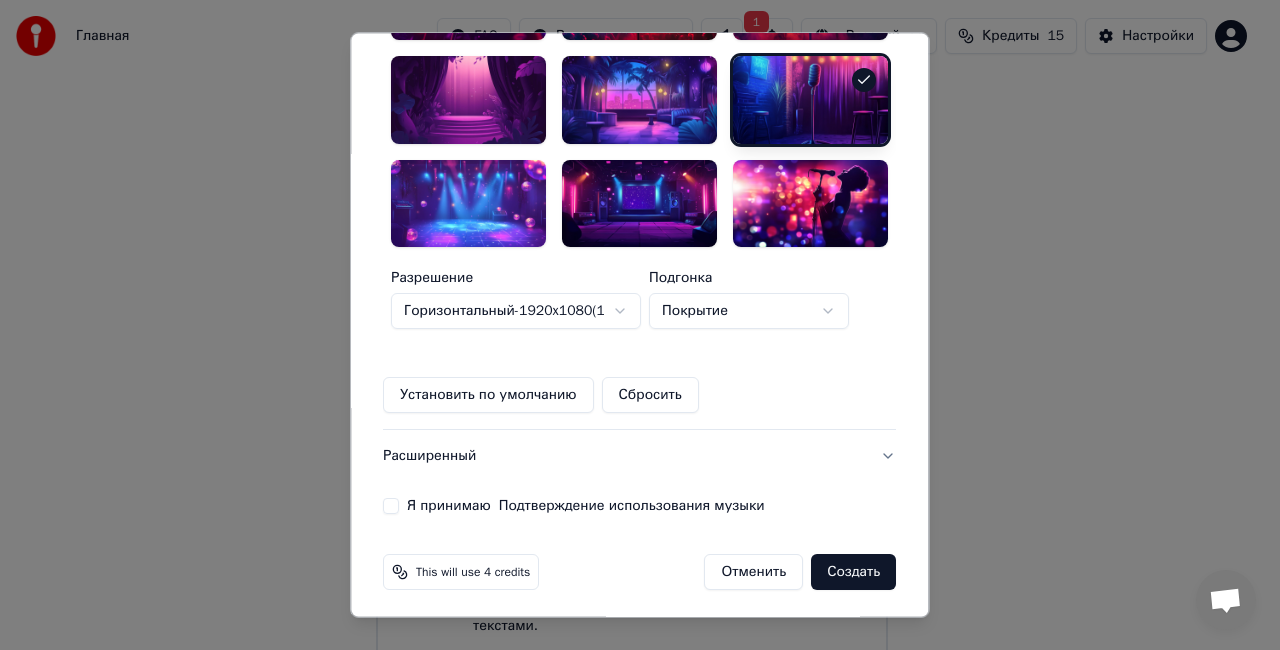 click on "Я принимаю   Подтверждение использования музыки" at bounding box center [391, 506] 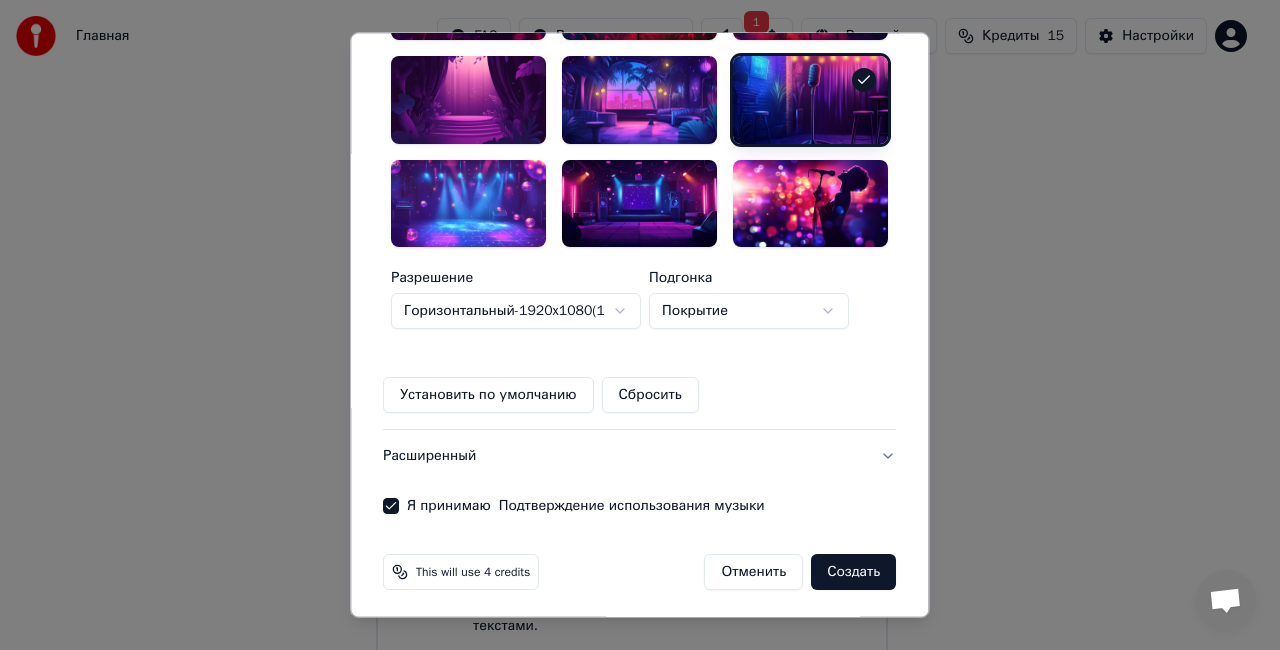 click on "Создать" at bounding box center [854, 572] 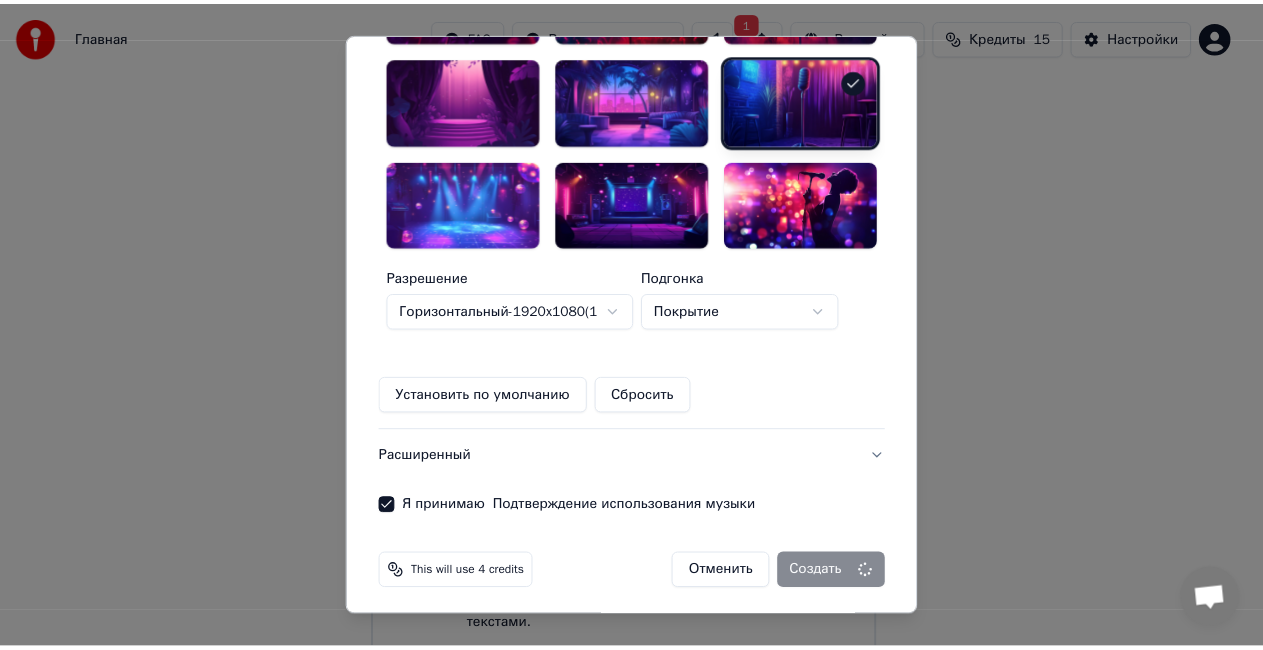 scroll, scrollTop: 32, scrollLeft: 0, axis: vertical 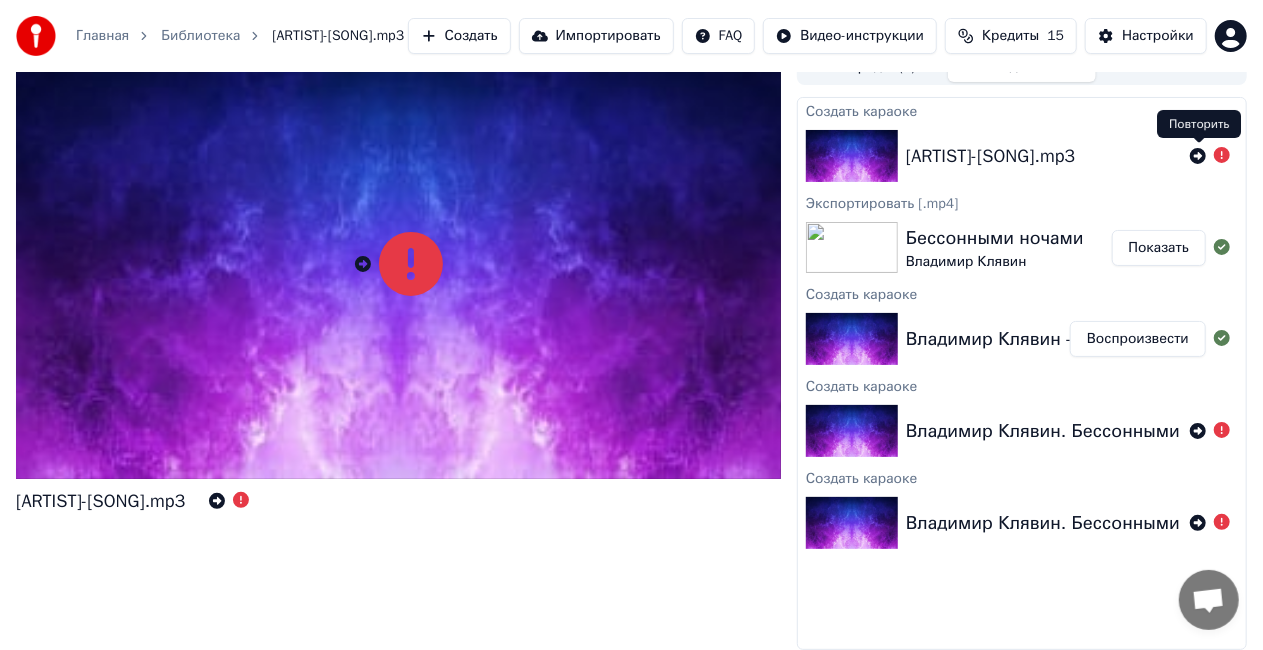 click 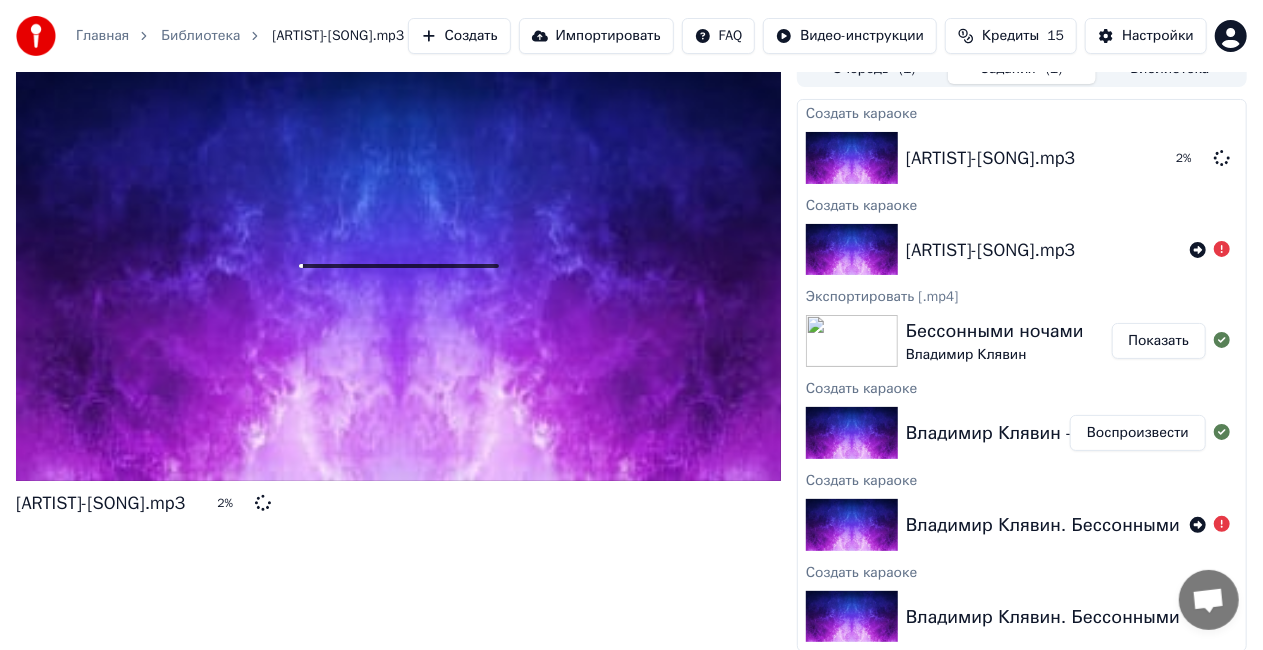 scroll, scrollTop: 32, scrollLeft: 0, axis: vertical 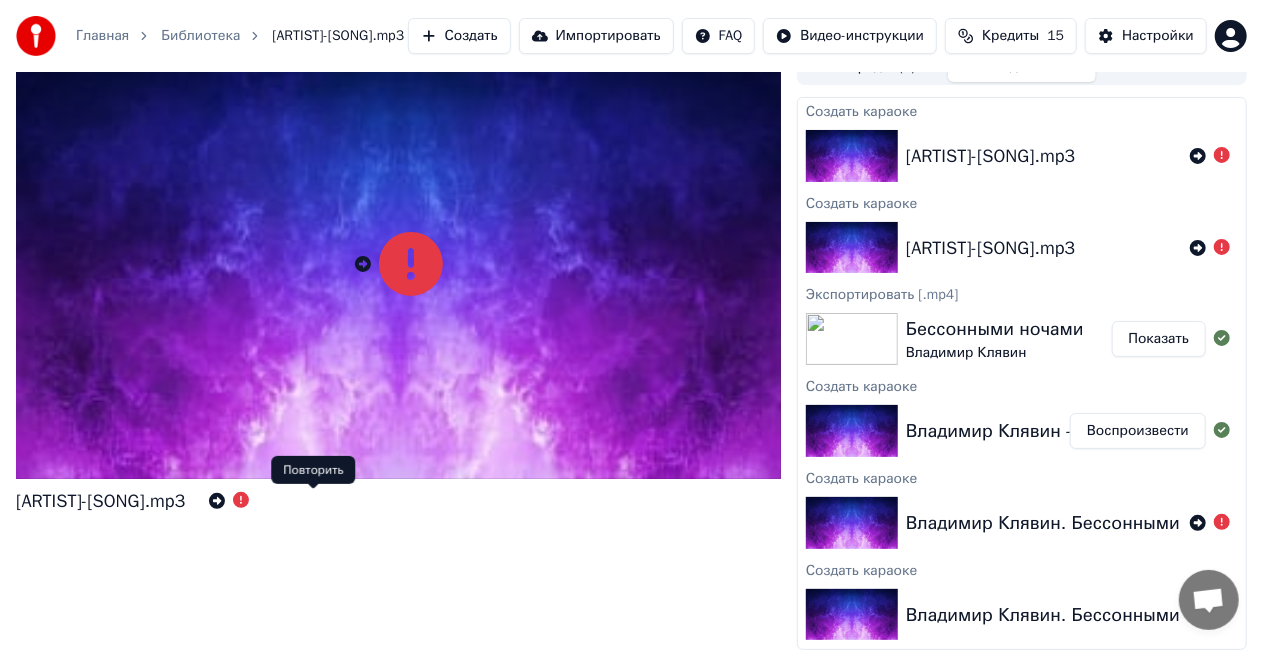 click 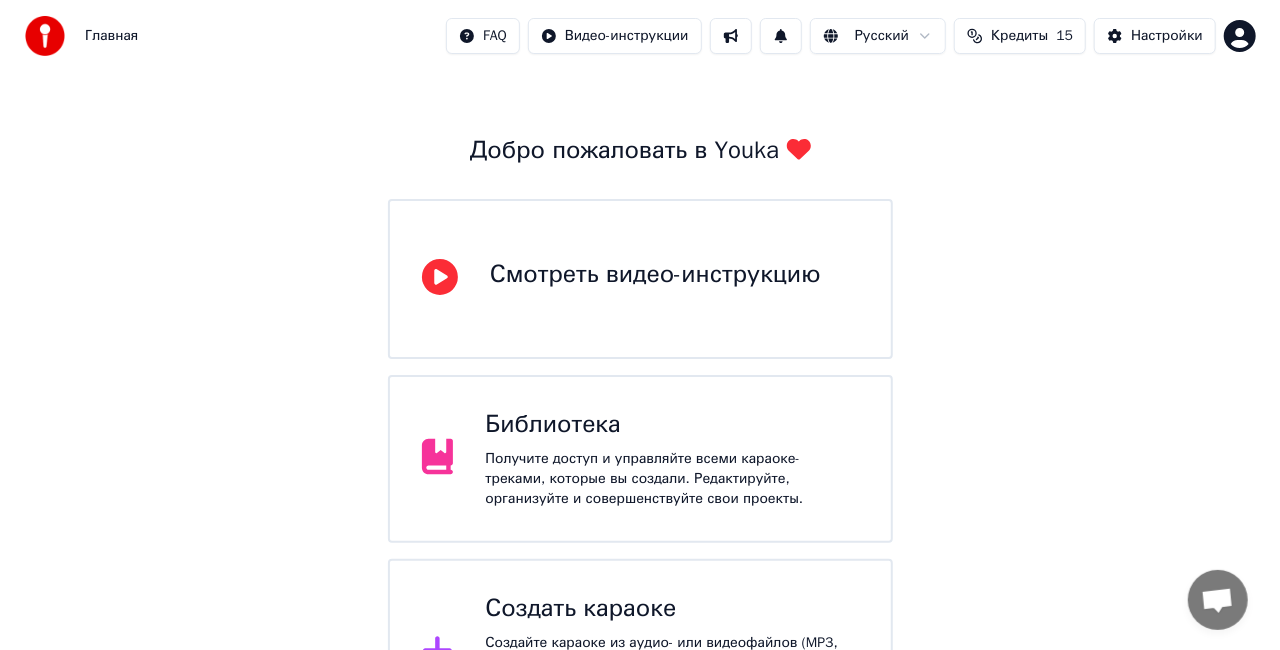 scroll, scrollTop: 134, scrollLeft: 0, axis: vertical 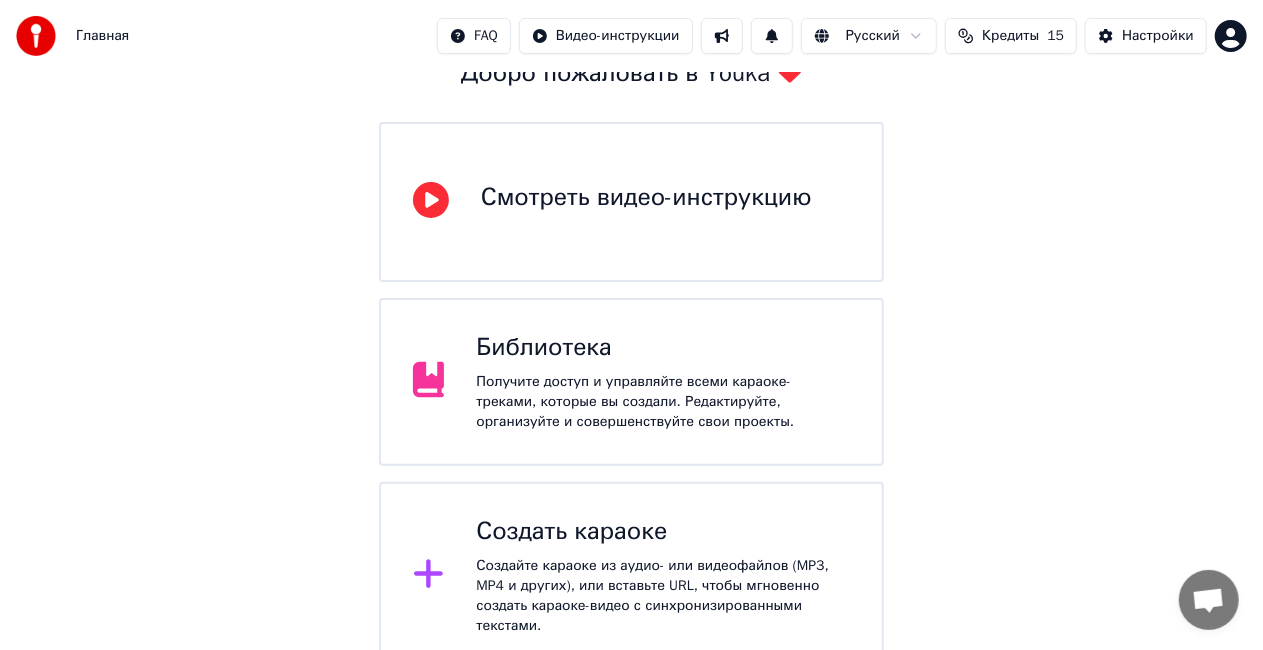 click 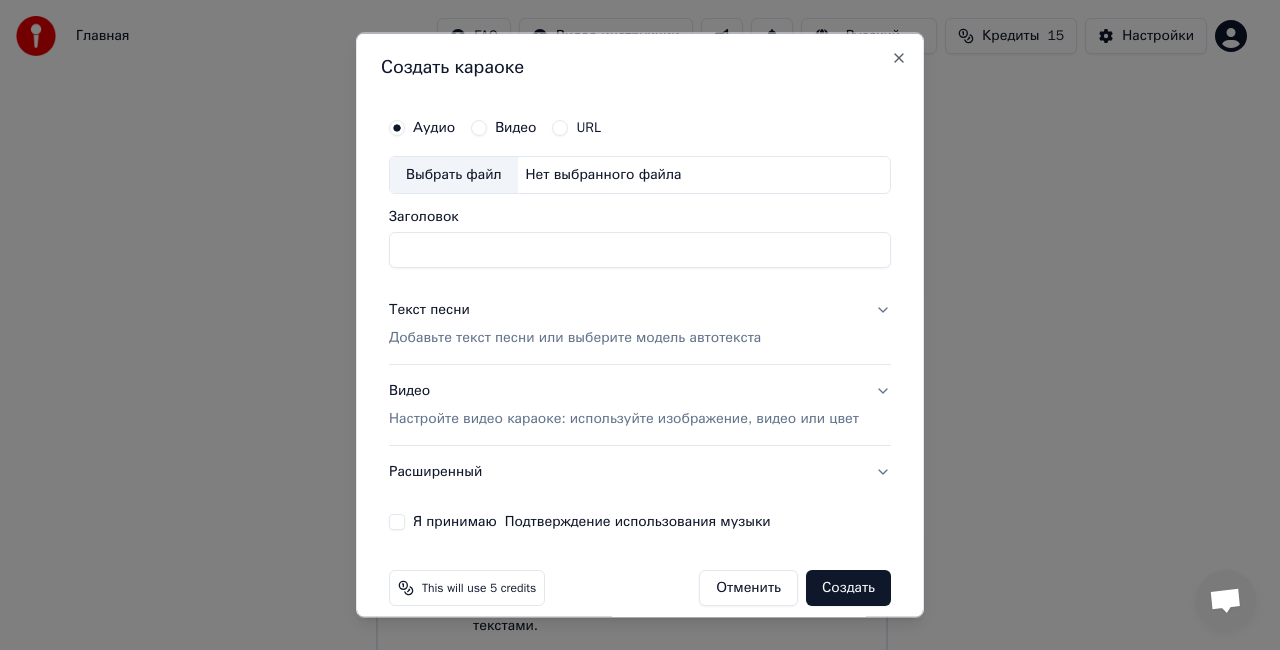 click on "Выбрать файл" at bounding box center (454, 175) 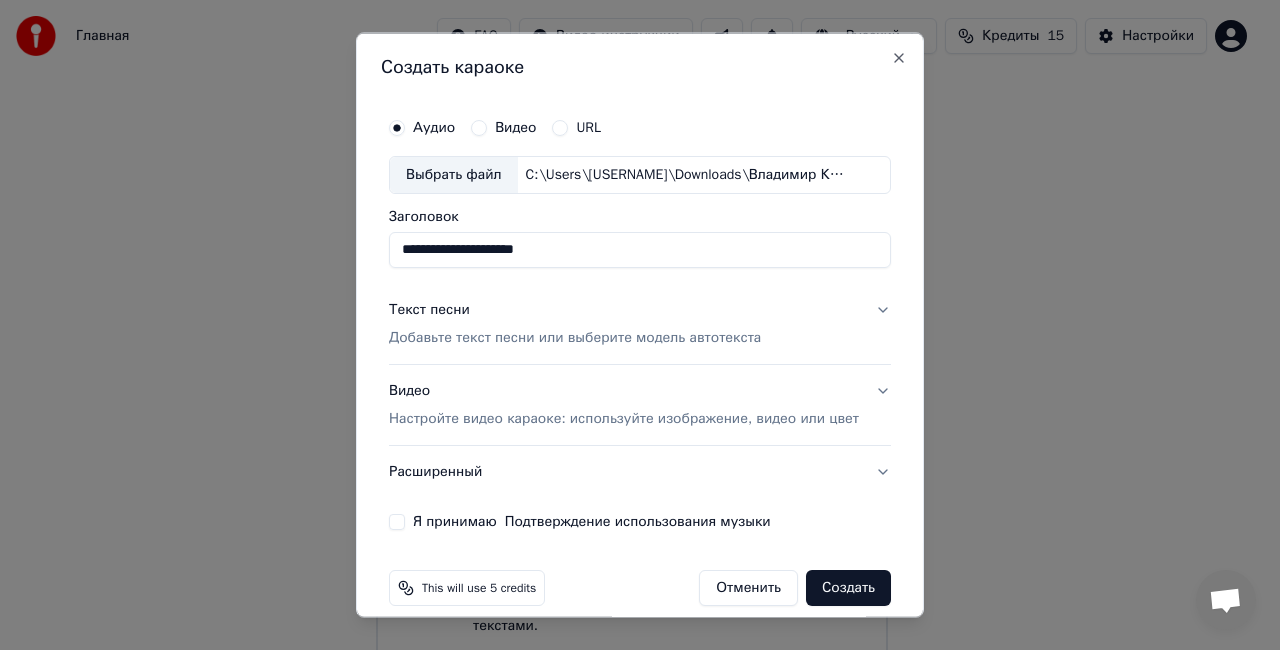 type on "**********" 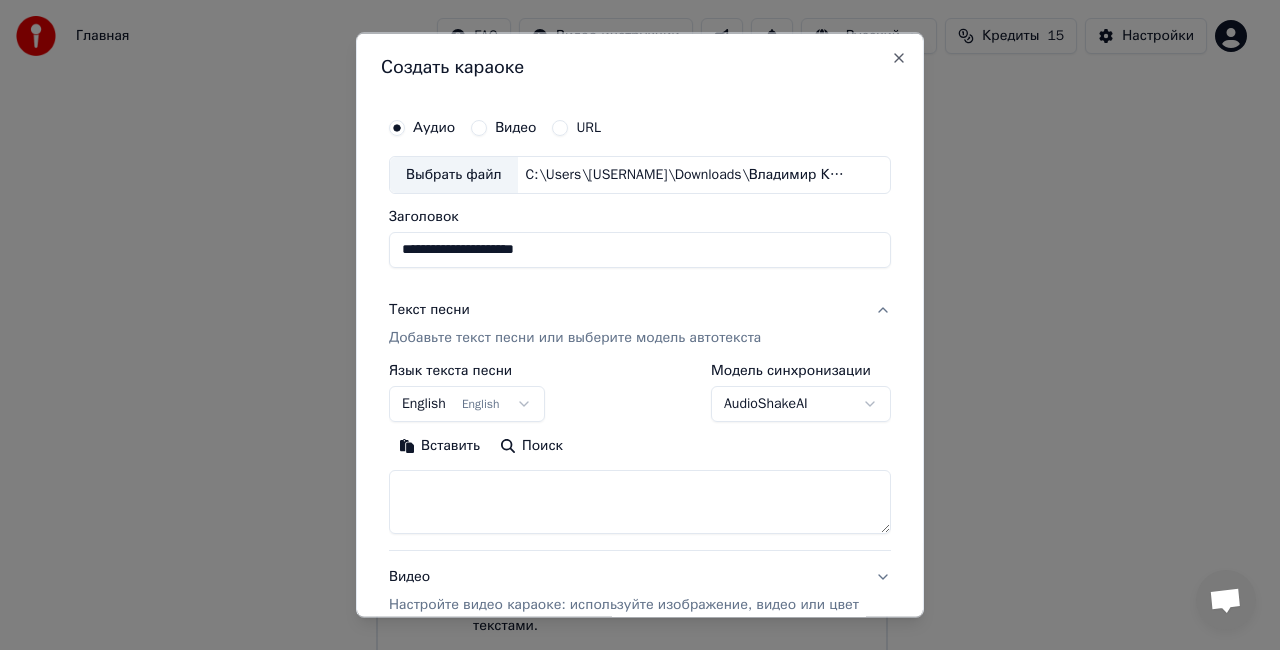 click at bounding box center (640, 501) 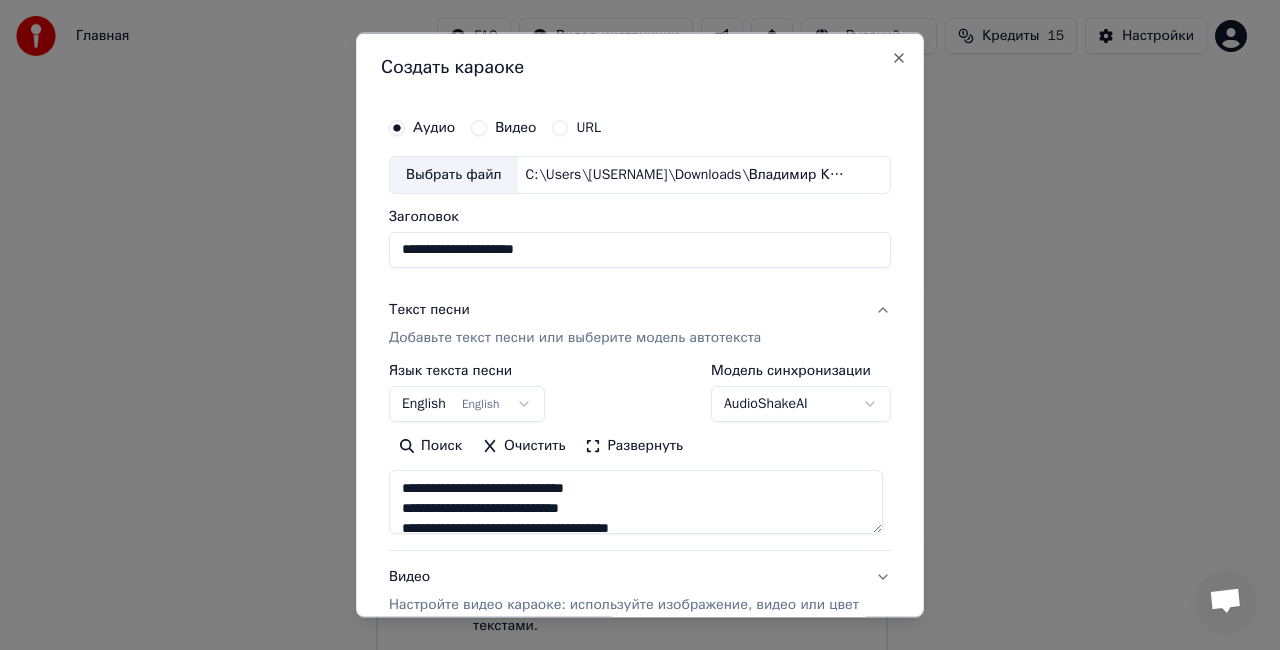 scroll, scrollTop: 644, scrollLeft: 0, axis: vertical 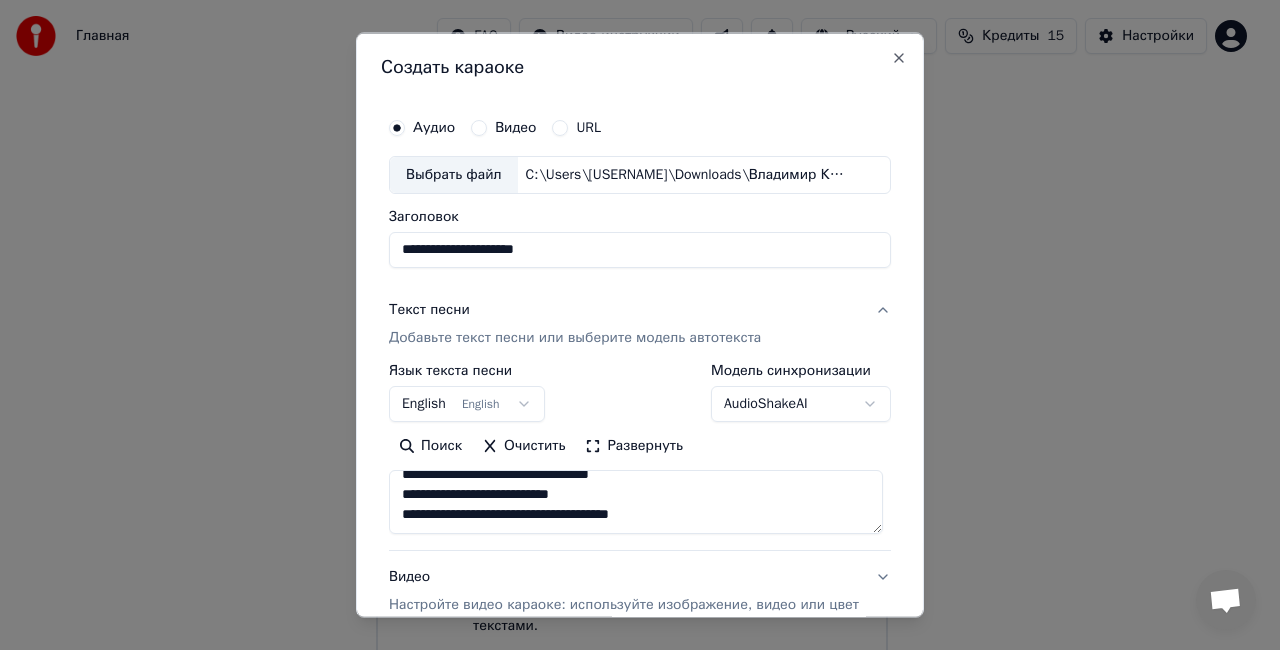 type on "**********" 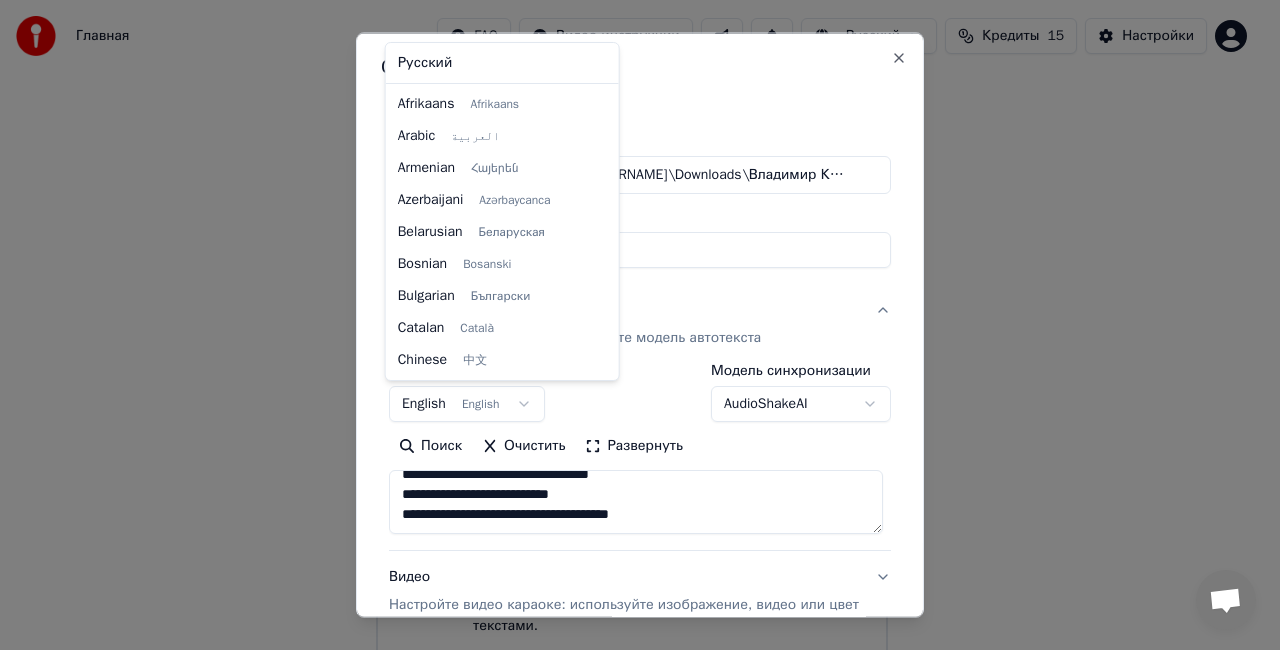 scroll, scrollTop: 160, scrollLeft: 0, axis: vertical 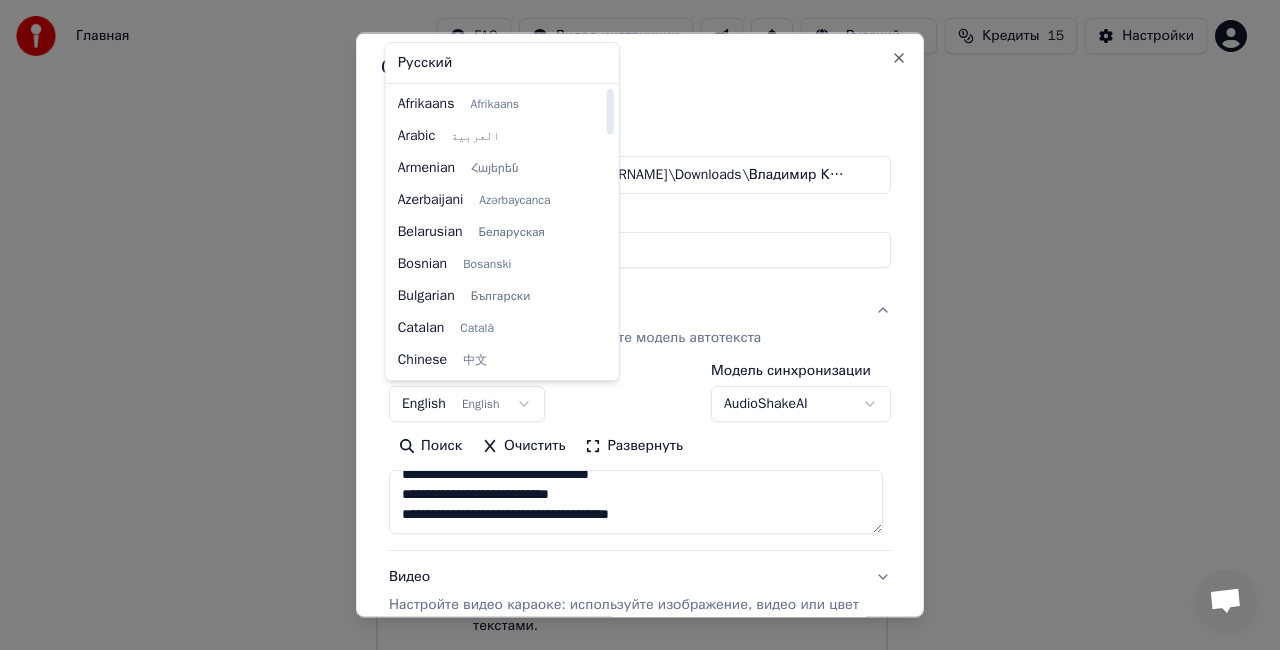select on "**" 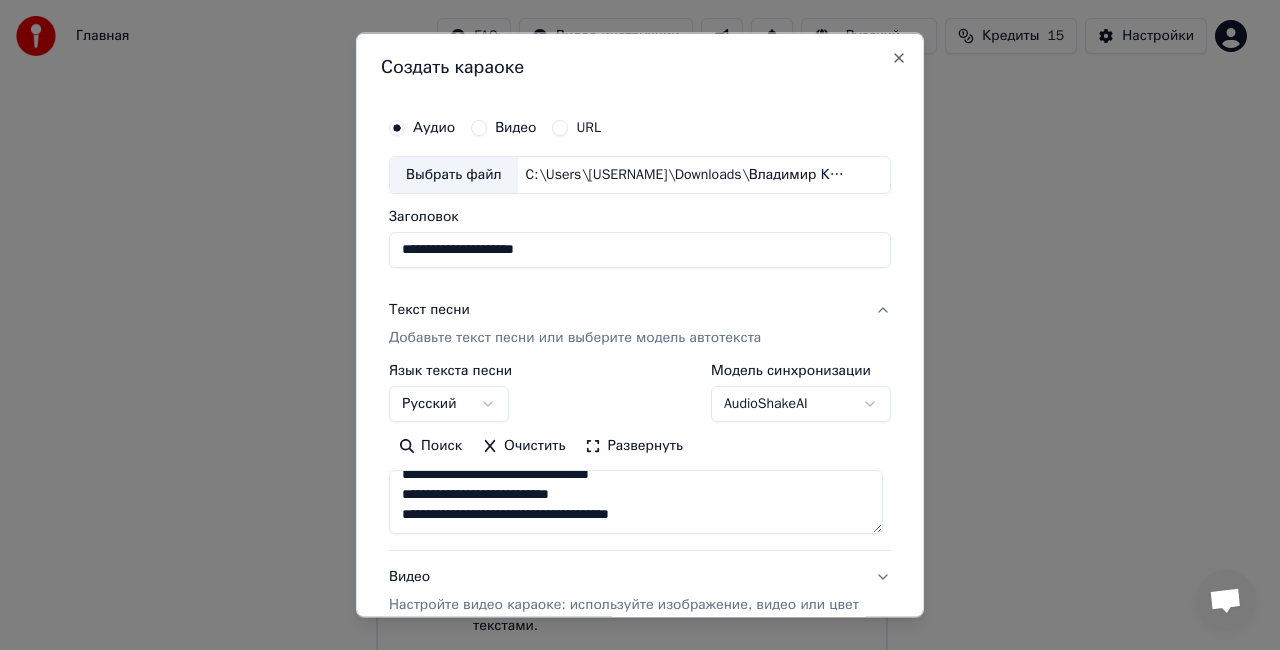 click on "**********" at bounding box center [640, 325] 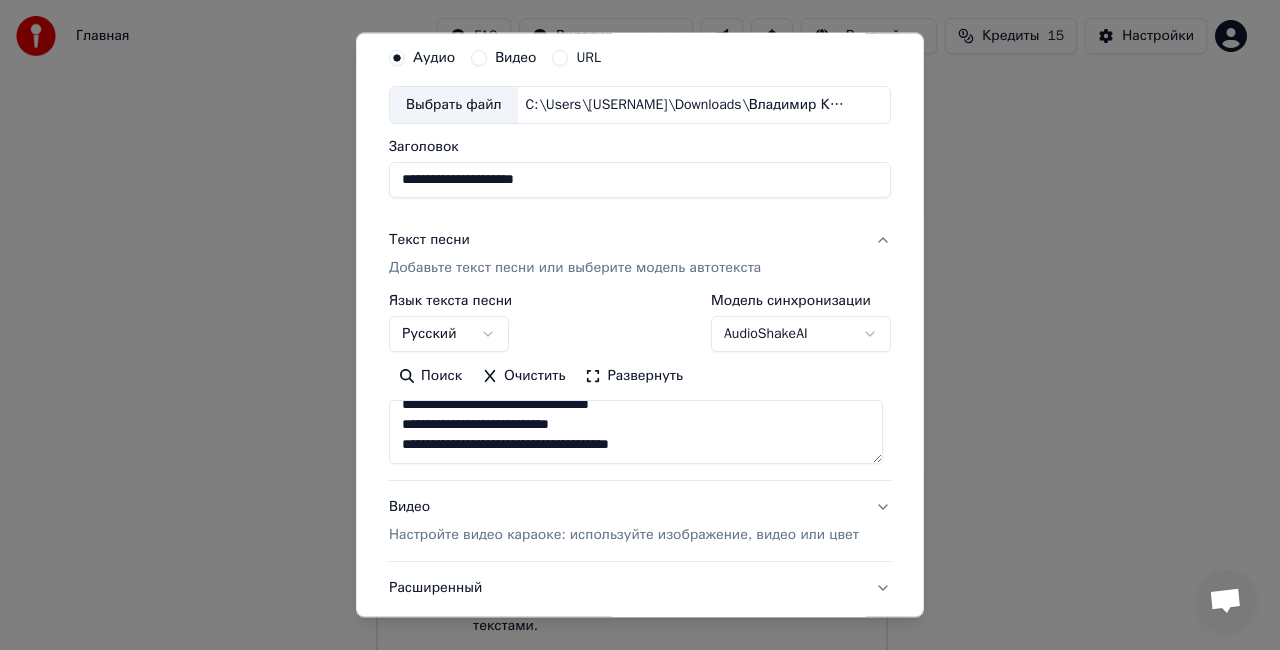 scroll, scrollTop: 100, scrollLeft: 0, axis: vertical 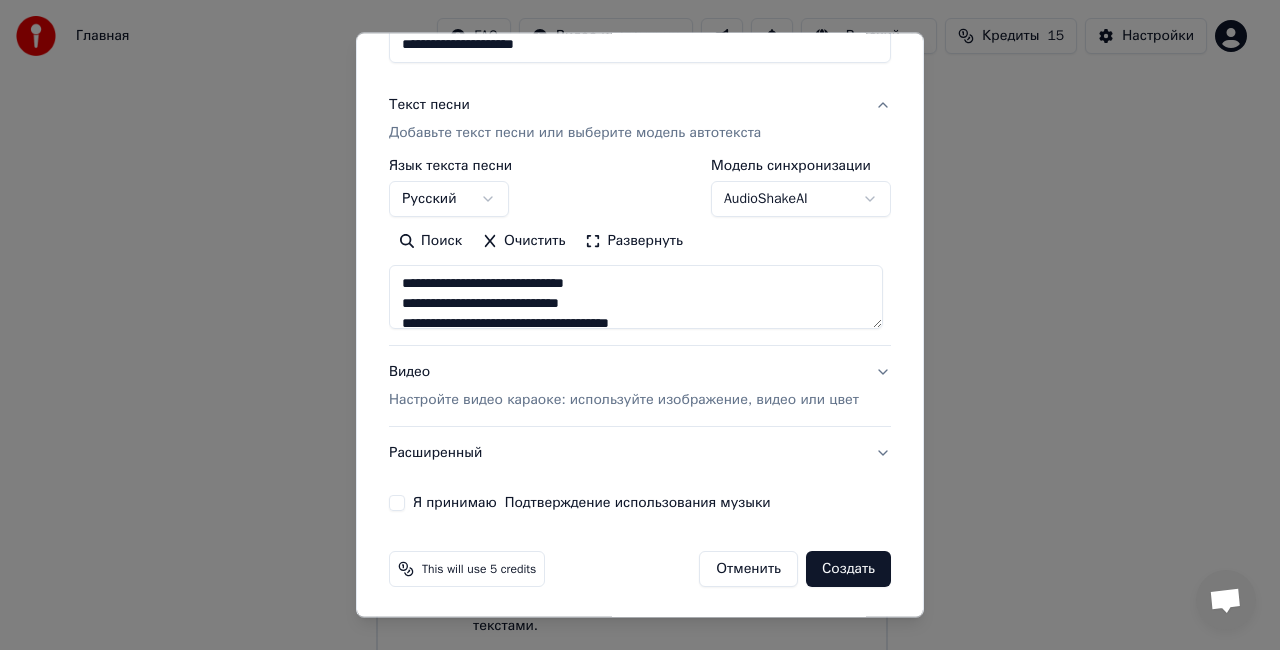 click on "Настройте видео караоке: используйте изображение, видео или цвет" at bounding box center [624, 400] 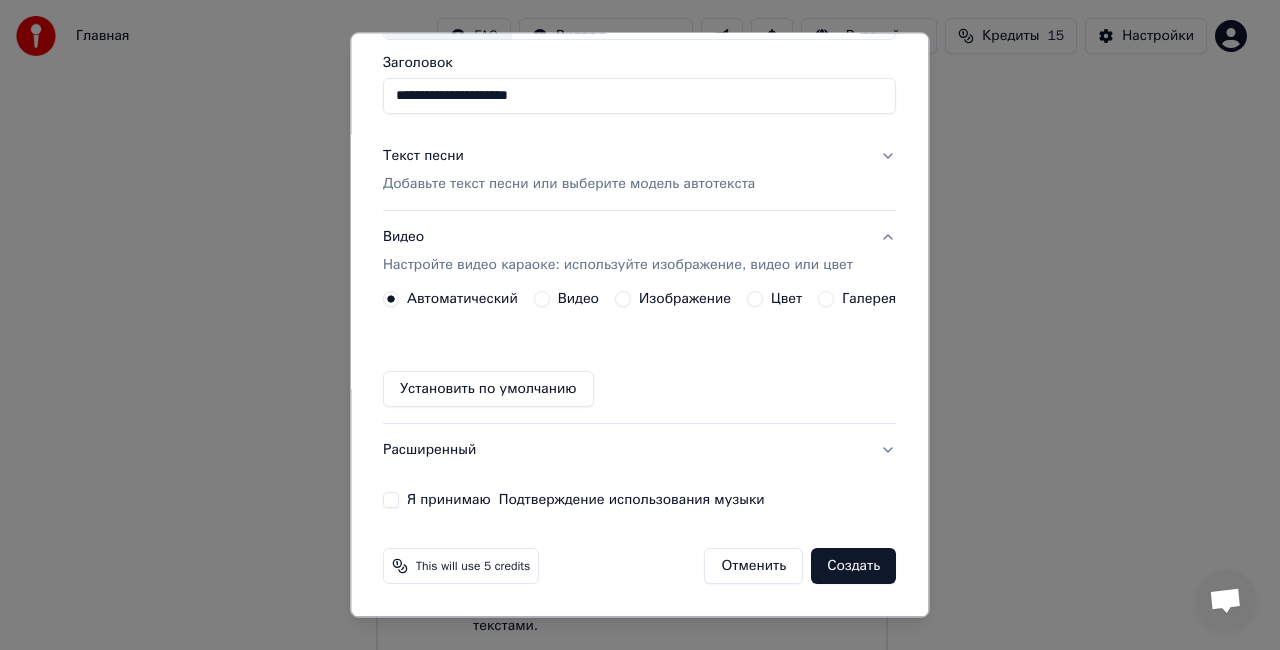 scroll, scrollTop: 150, scrollLeft: 0, axis: vertical 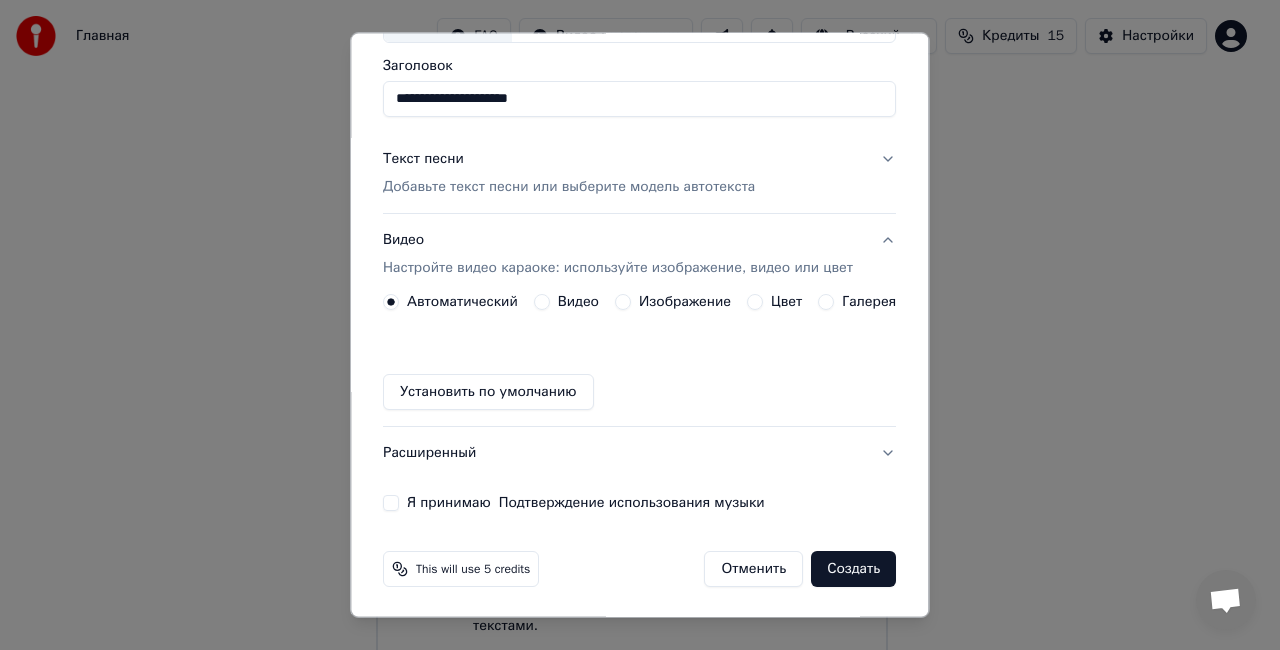 click on "Галерея" at bounding box center (858, 302) 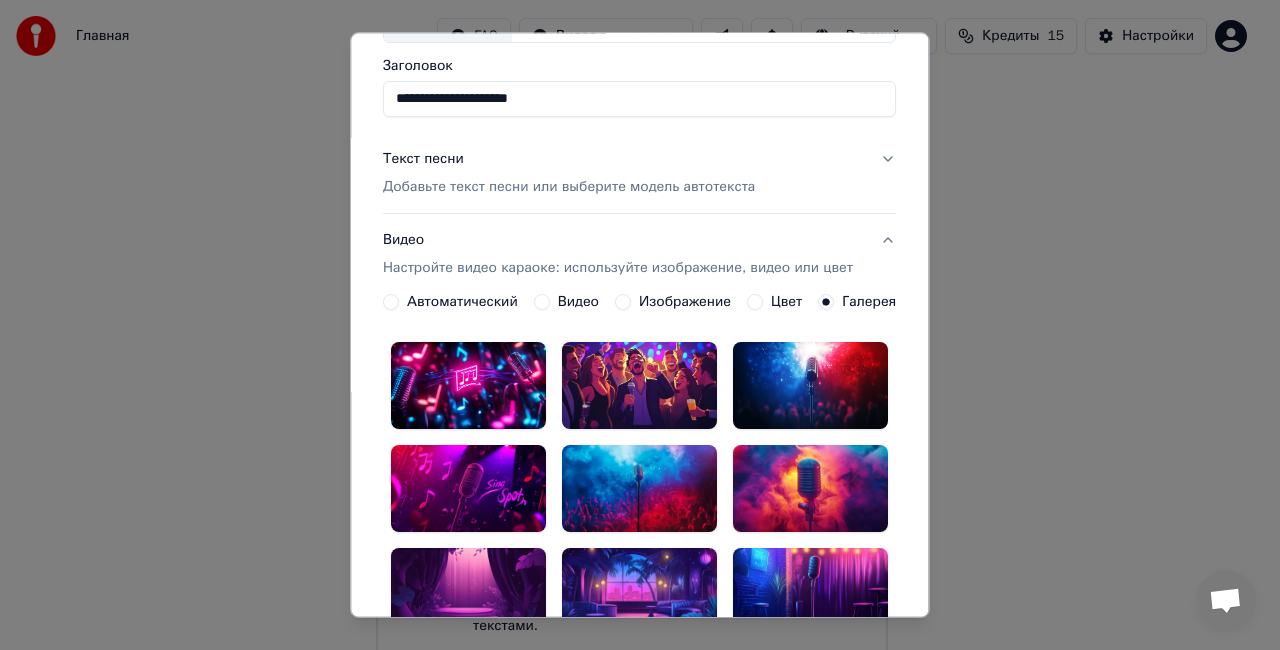 click at bounding box center [639, 489] 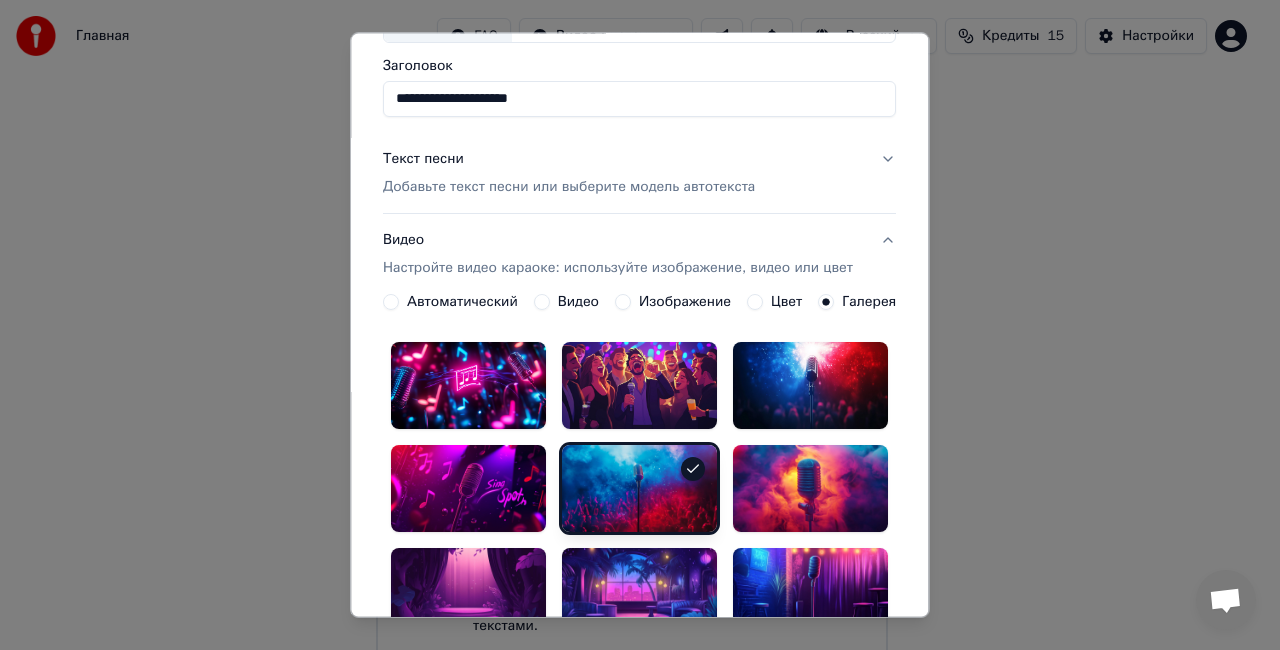 click on "**********" at bounding box center (639, 325) 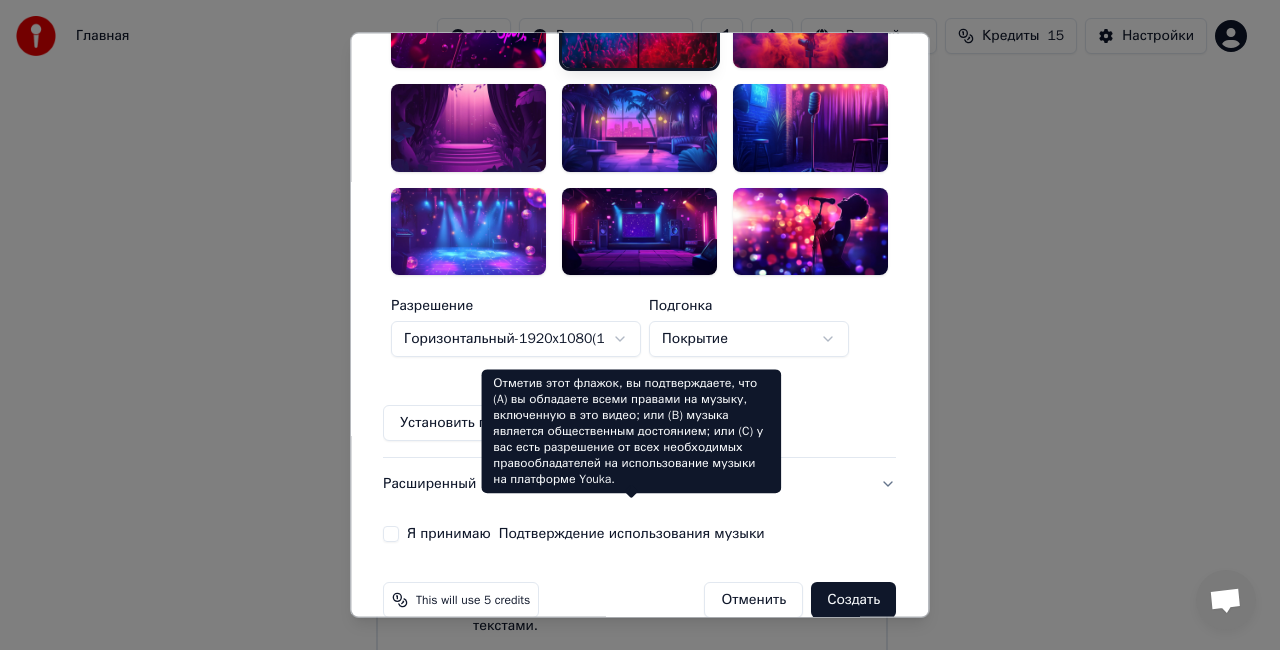 scroll, scrollTop: 642, scrollLeft: 0, axis: vertical 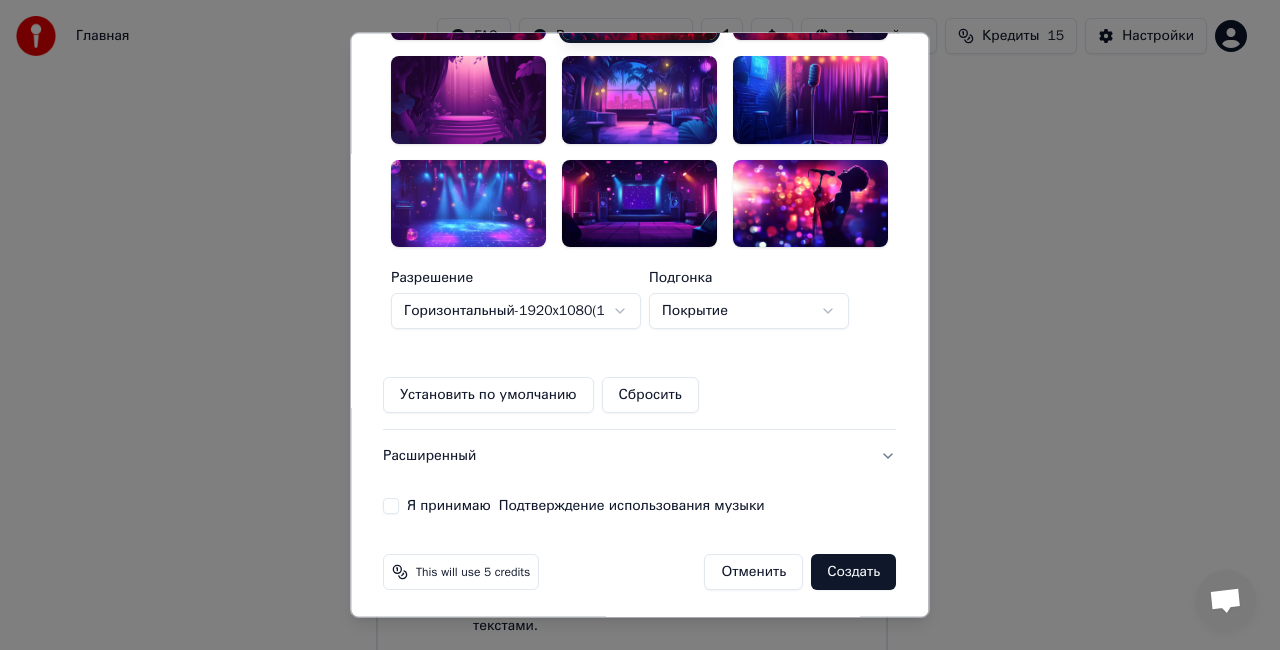 click on "Я принимаю   Подтверждение использования музыки" at bounding box center (391, 506) 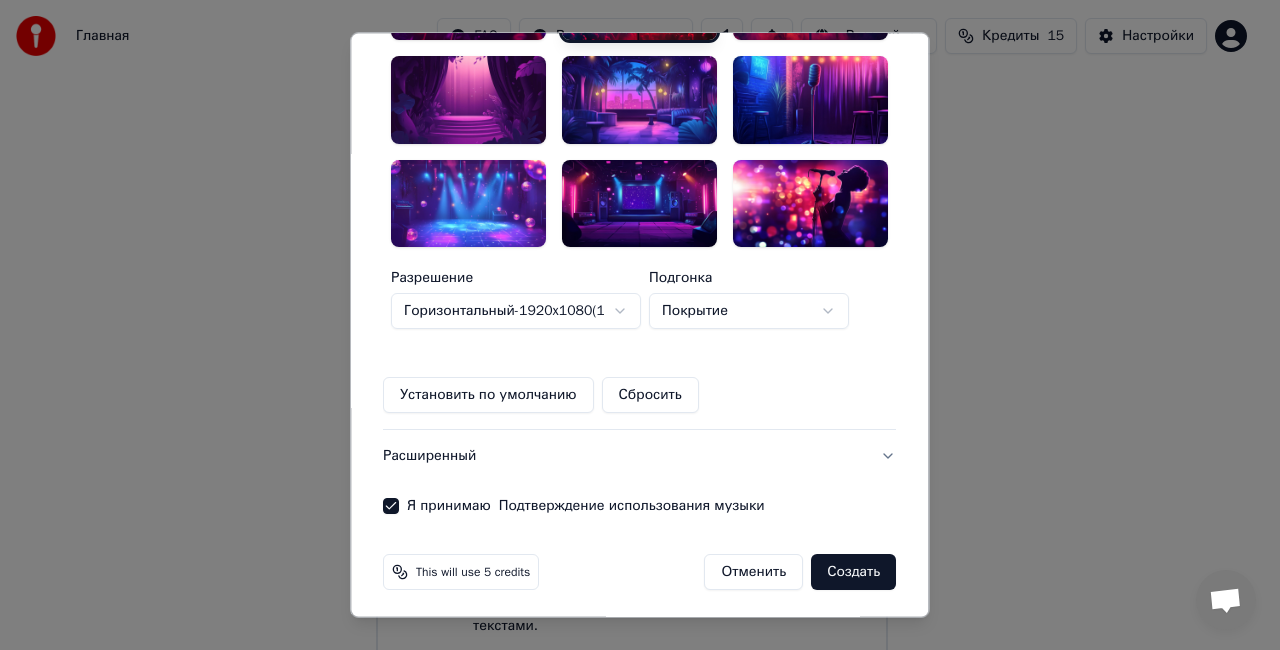 click on "Создать" at bounding box center [854, 572] 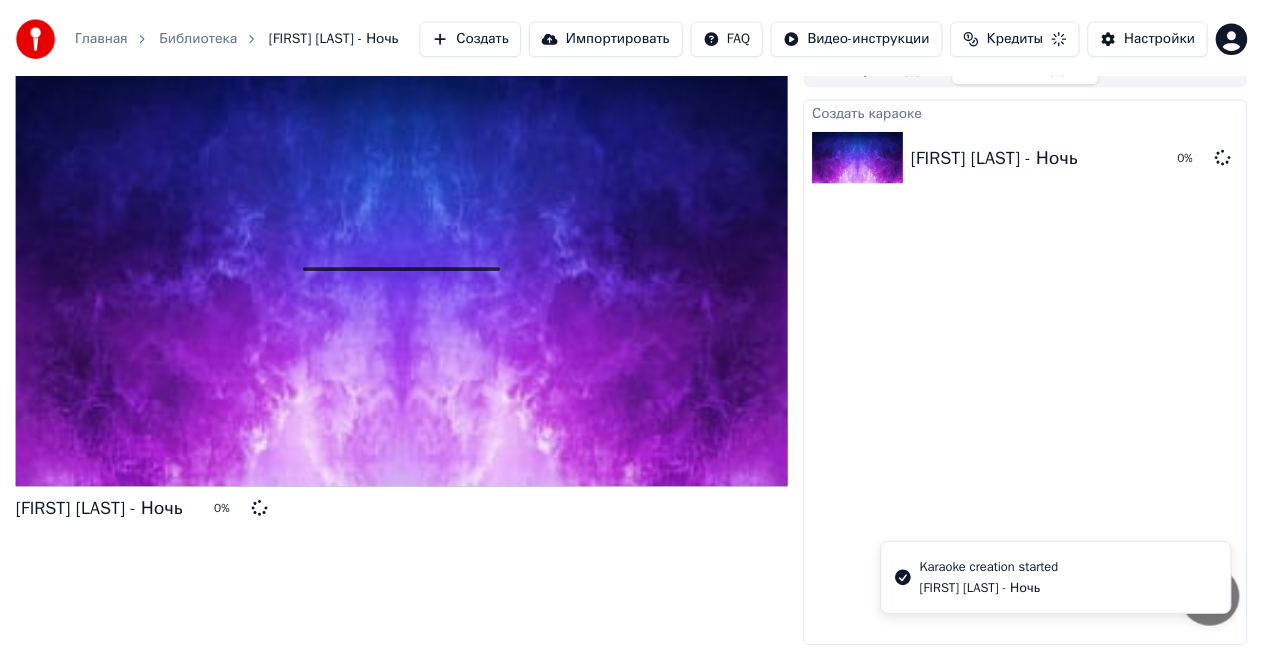 scroll, scrollTop: 32, scrollLeft: 0, axis: vertical 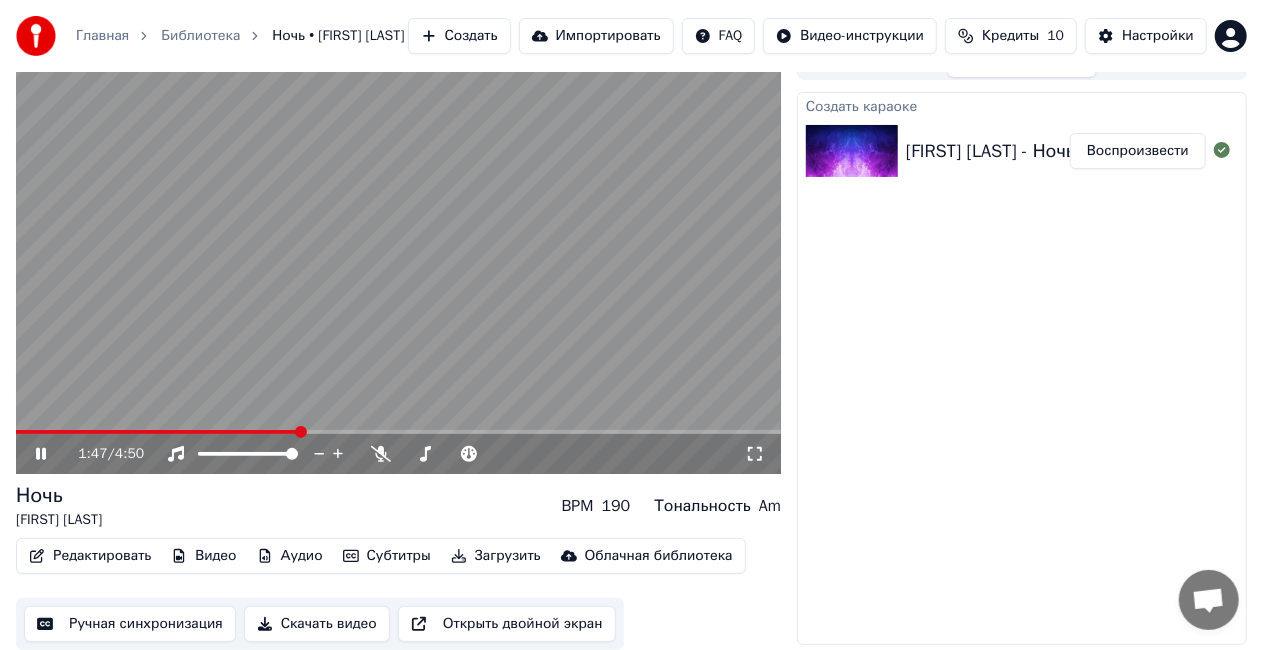 drag, startPoint x: 47, startPoint y: 460, endPoint x: 85, endPoint y: 450, distance: 39.293766 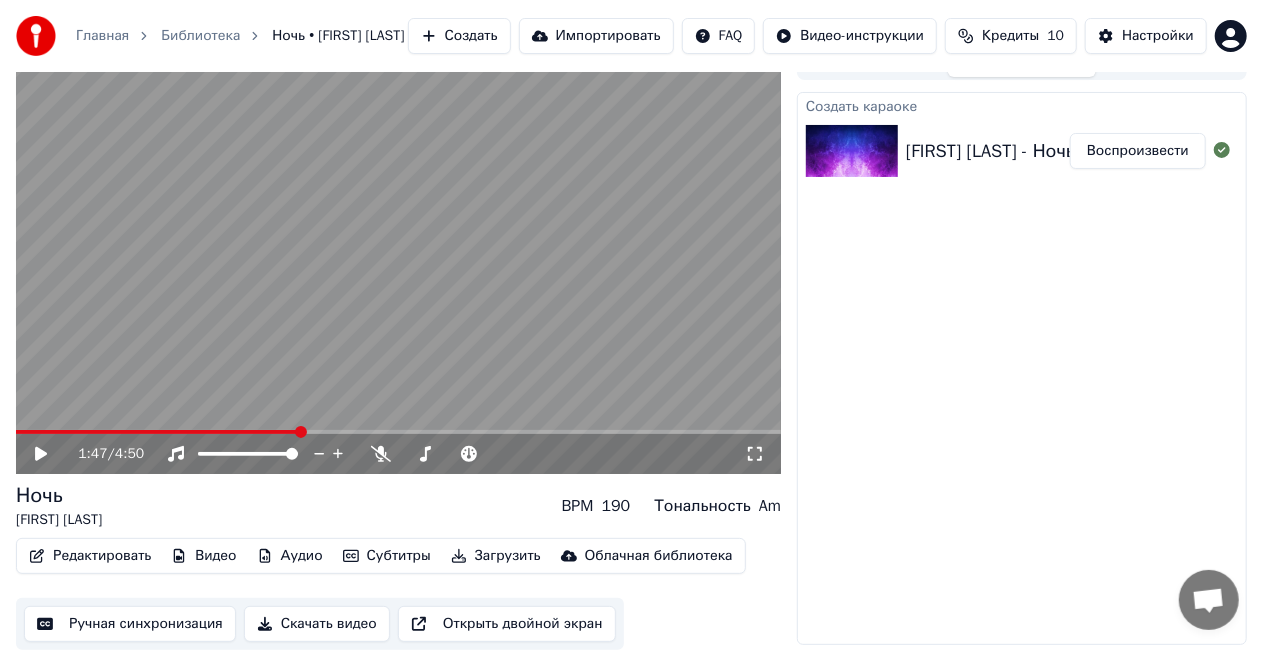 scroll, scrollTop: 38, scrollLeft: 0, axis: vertical 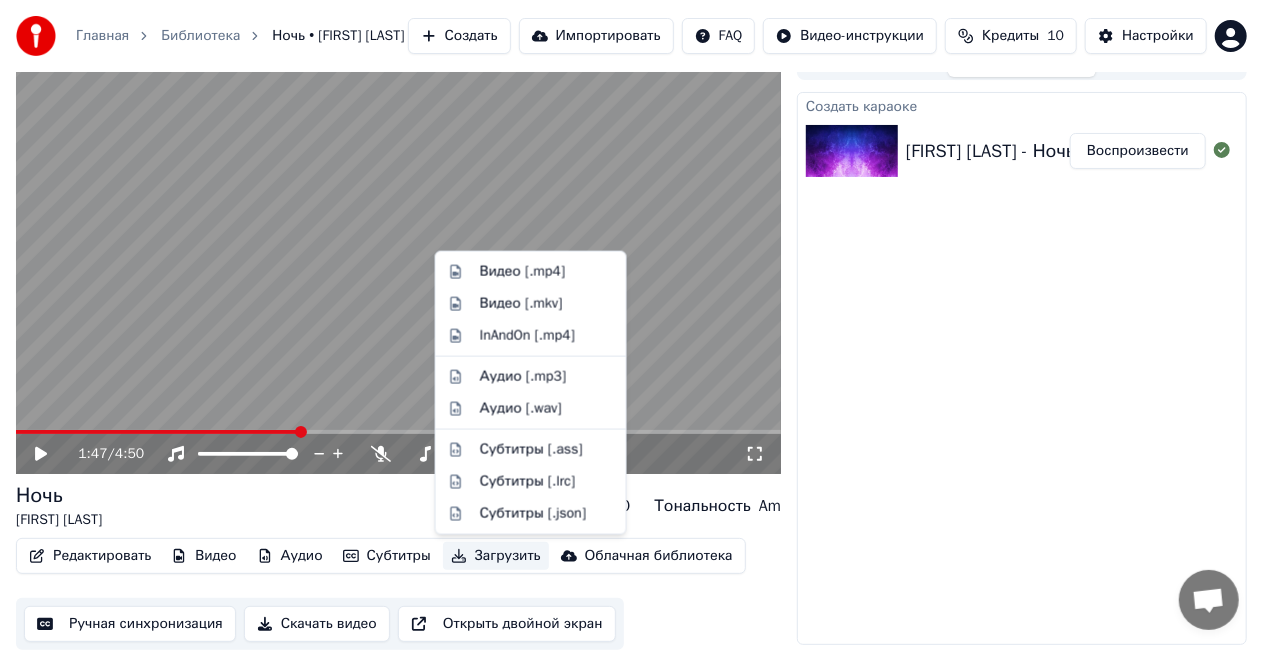 click on "Загрузить" at bounding box center [496, 556] 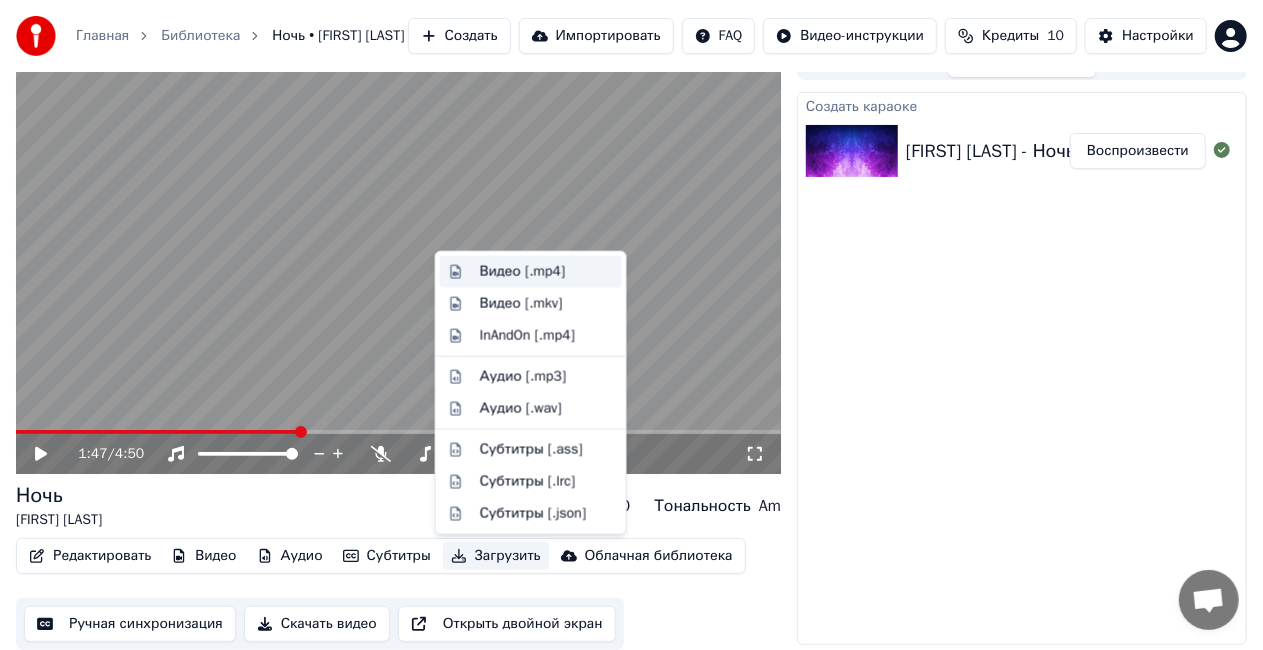 click on "Видео [.mp4]" at bounding box center (522, 272) 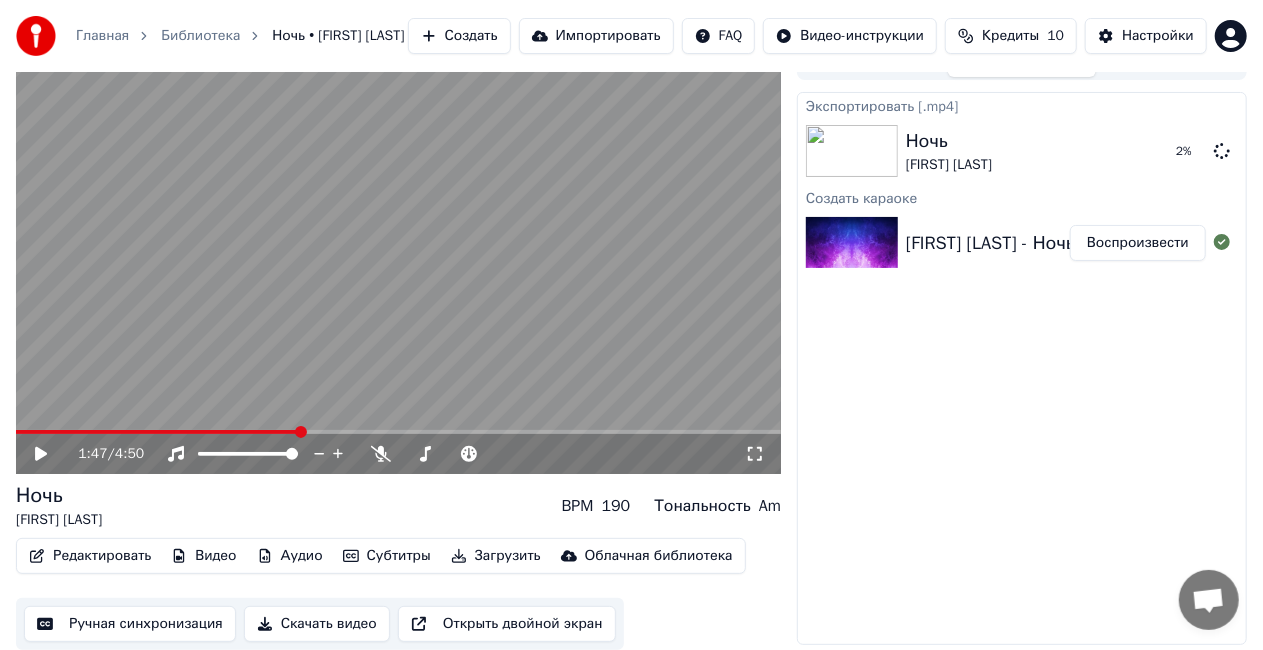 click on "Скачать видео" at bounding box center (317, 624) 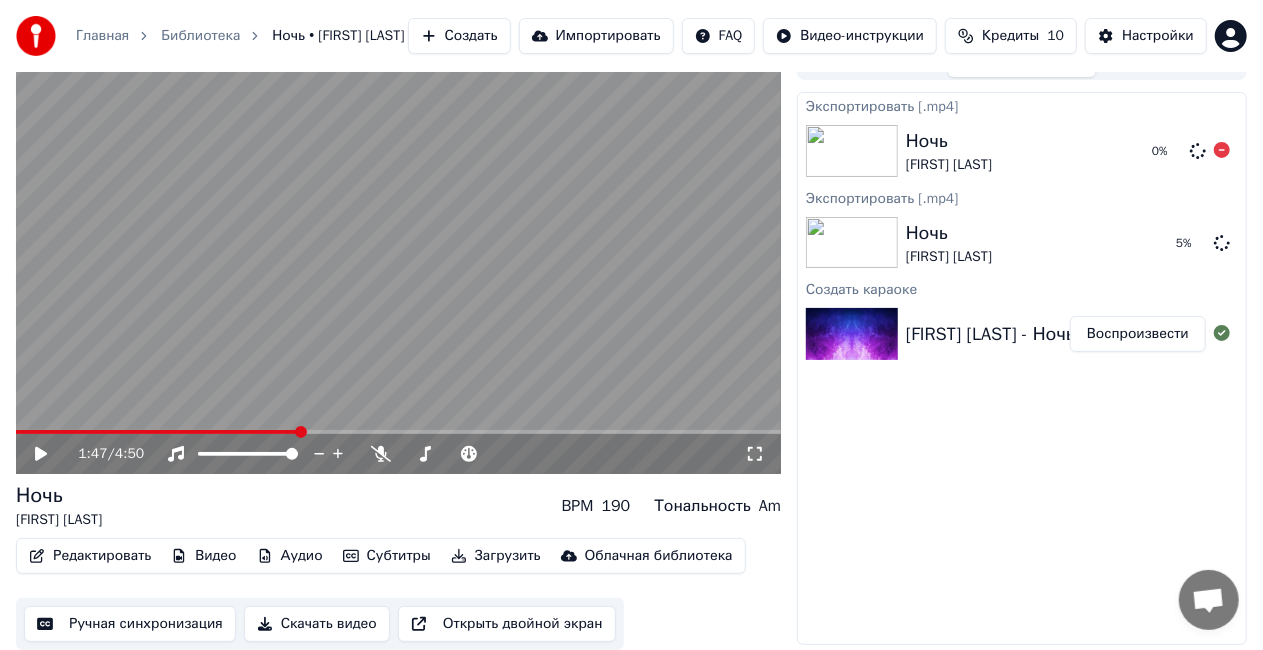 click 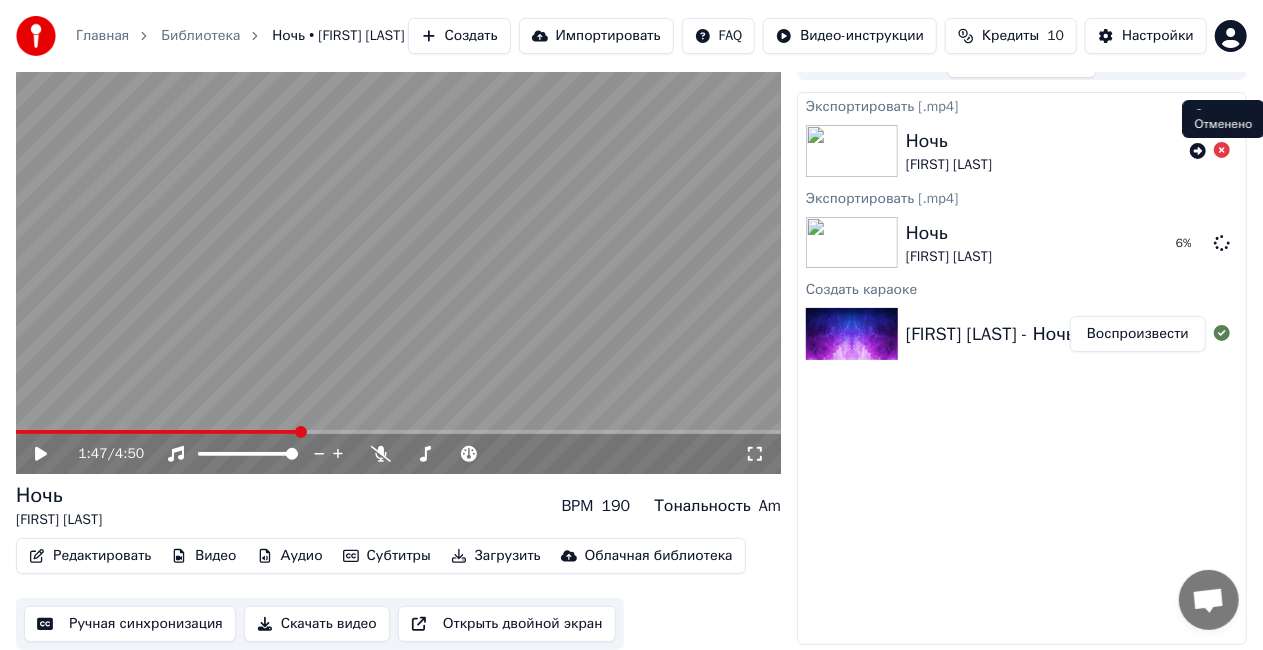 click 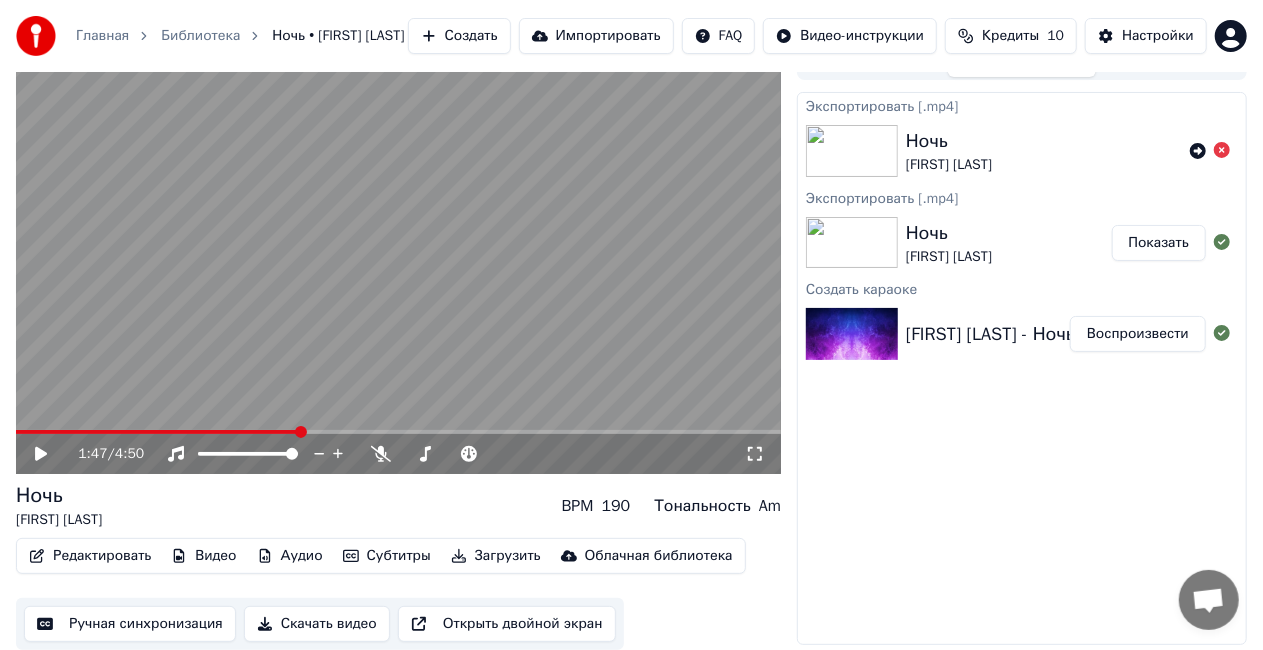 click on "Показать" at bounding box center [1159, 243] 